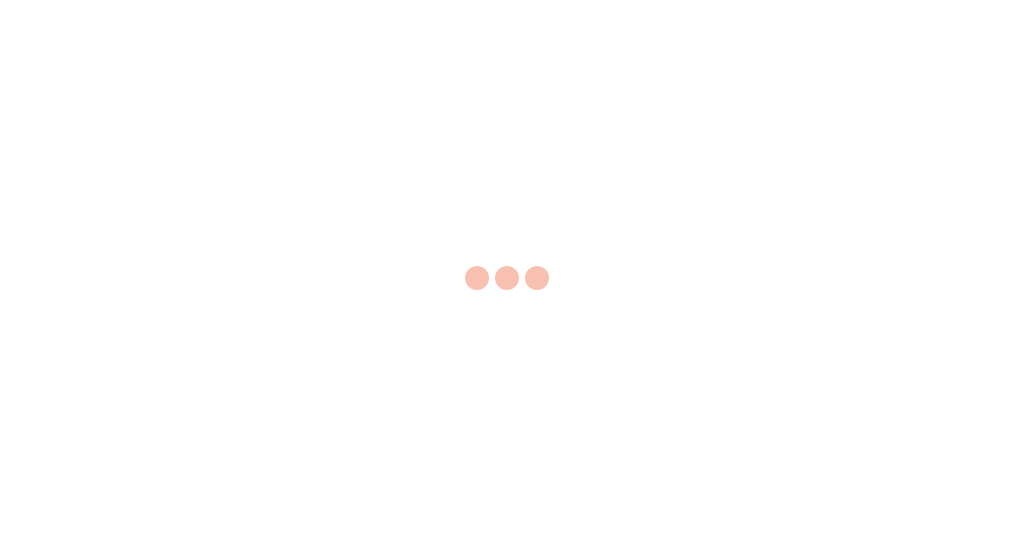 scroll, scrollTop: 0, scrollLeft: 0, axis: both 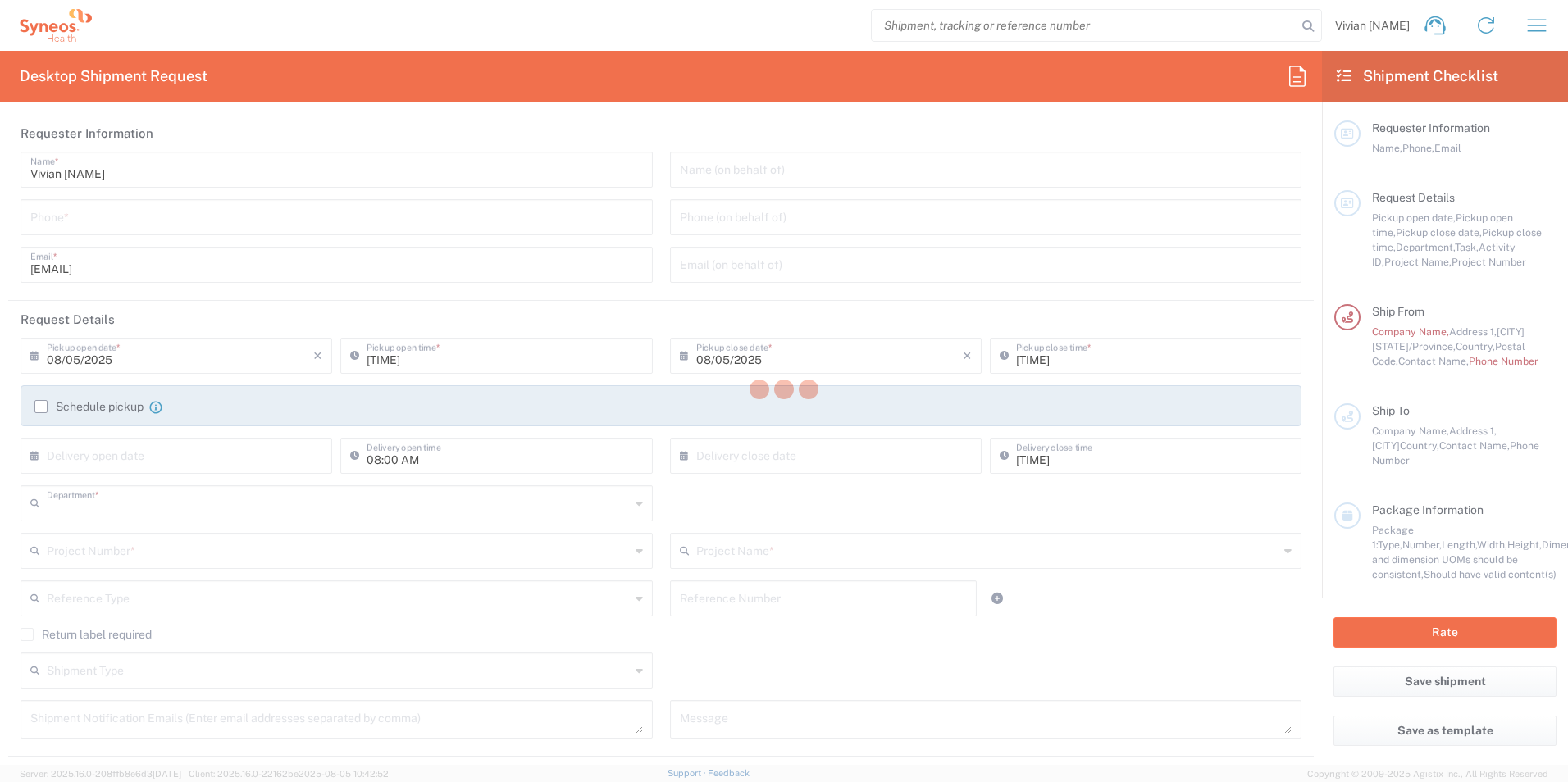 type on "4050" 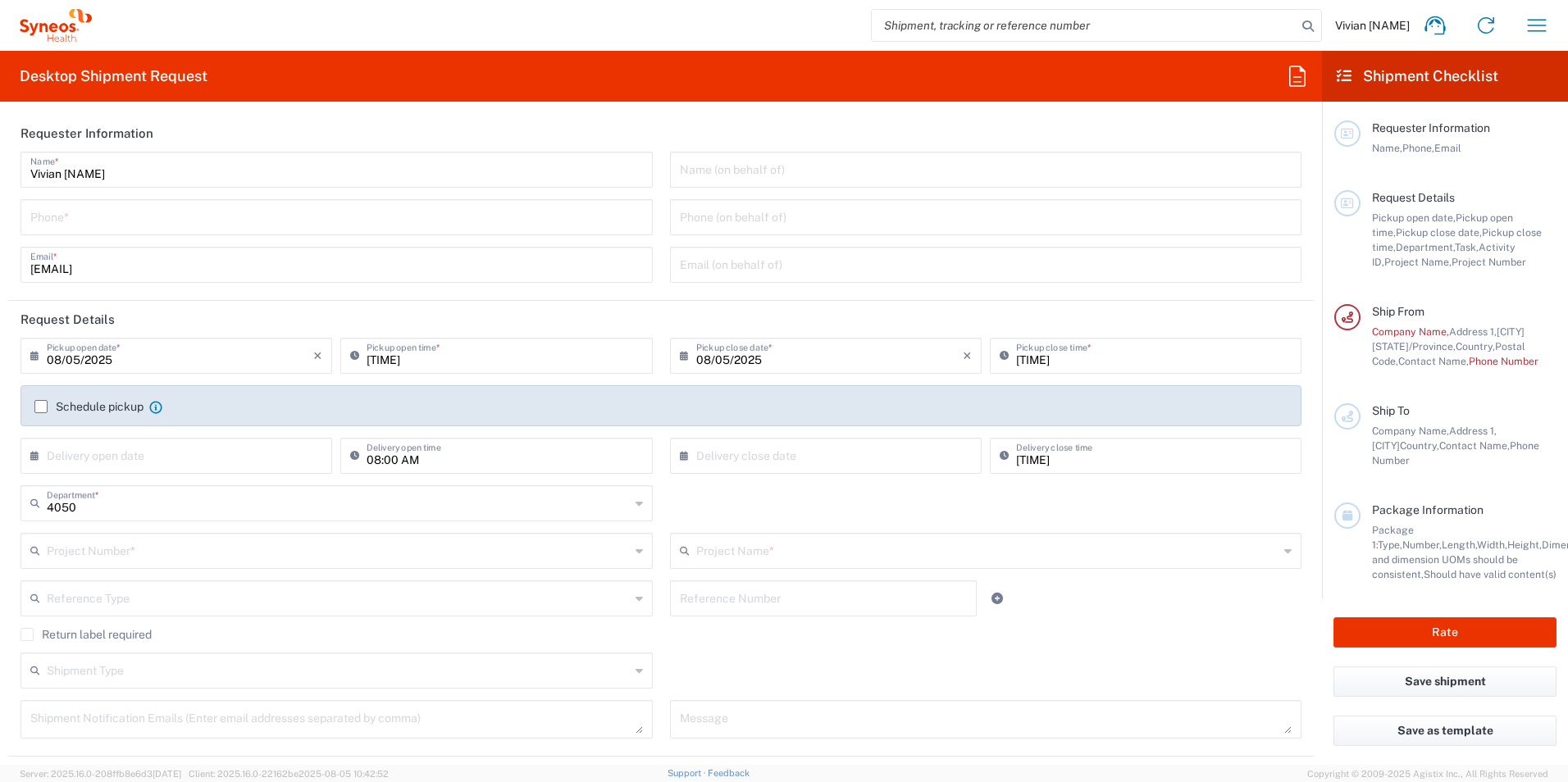 type on "Syneos Health, LLC-Morrisville NC US" 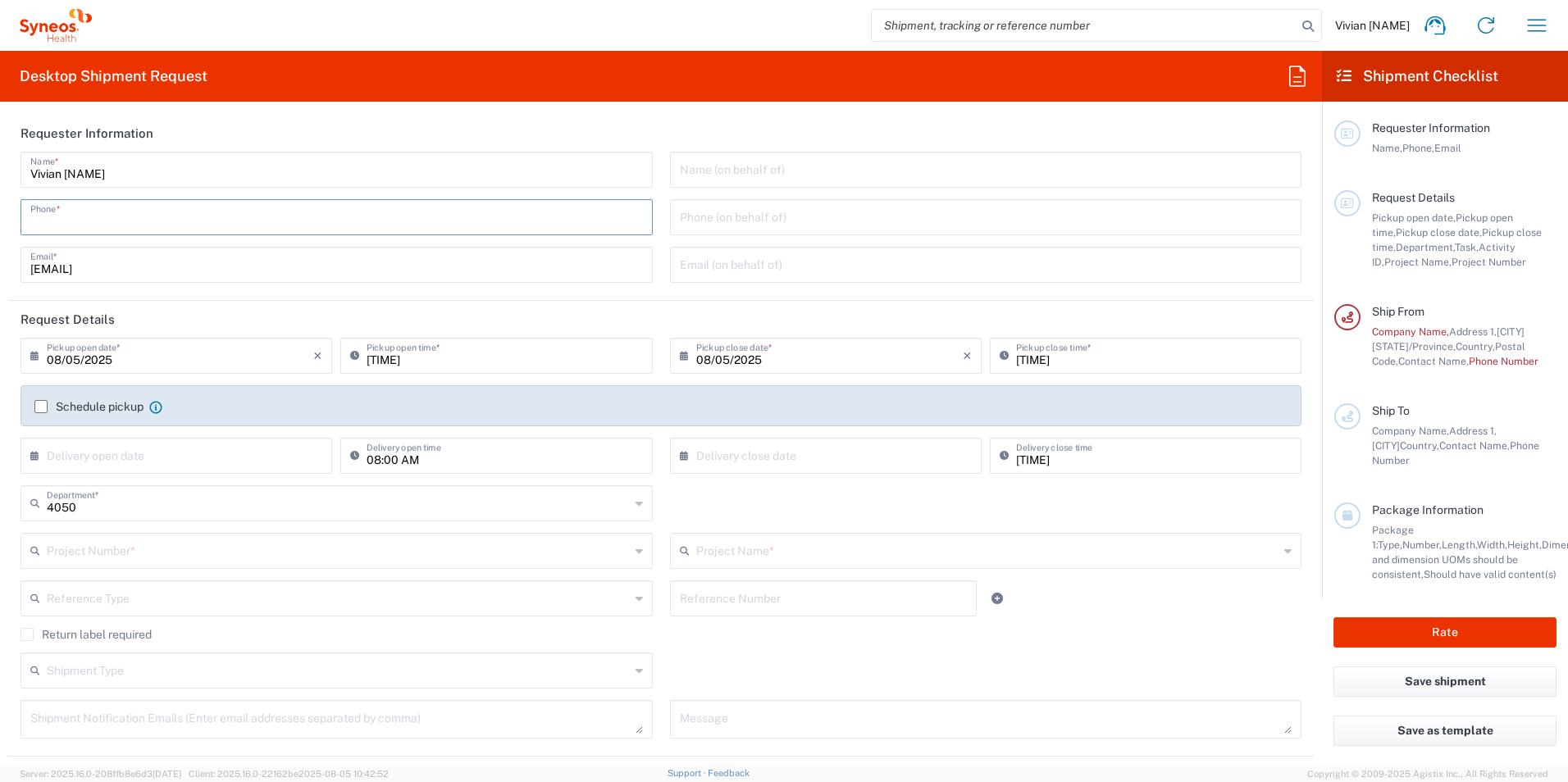 click at bounding box center (336, 216) 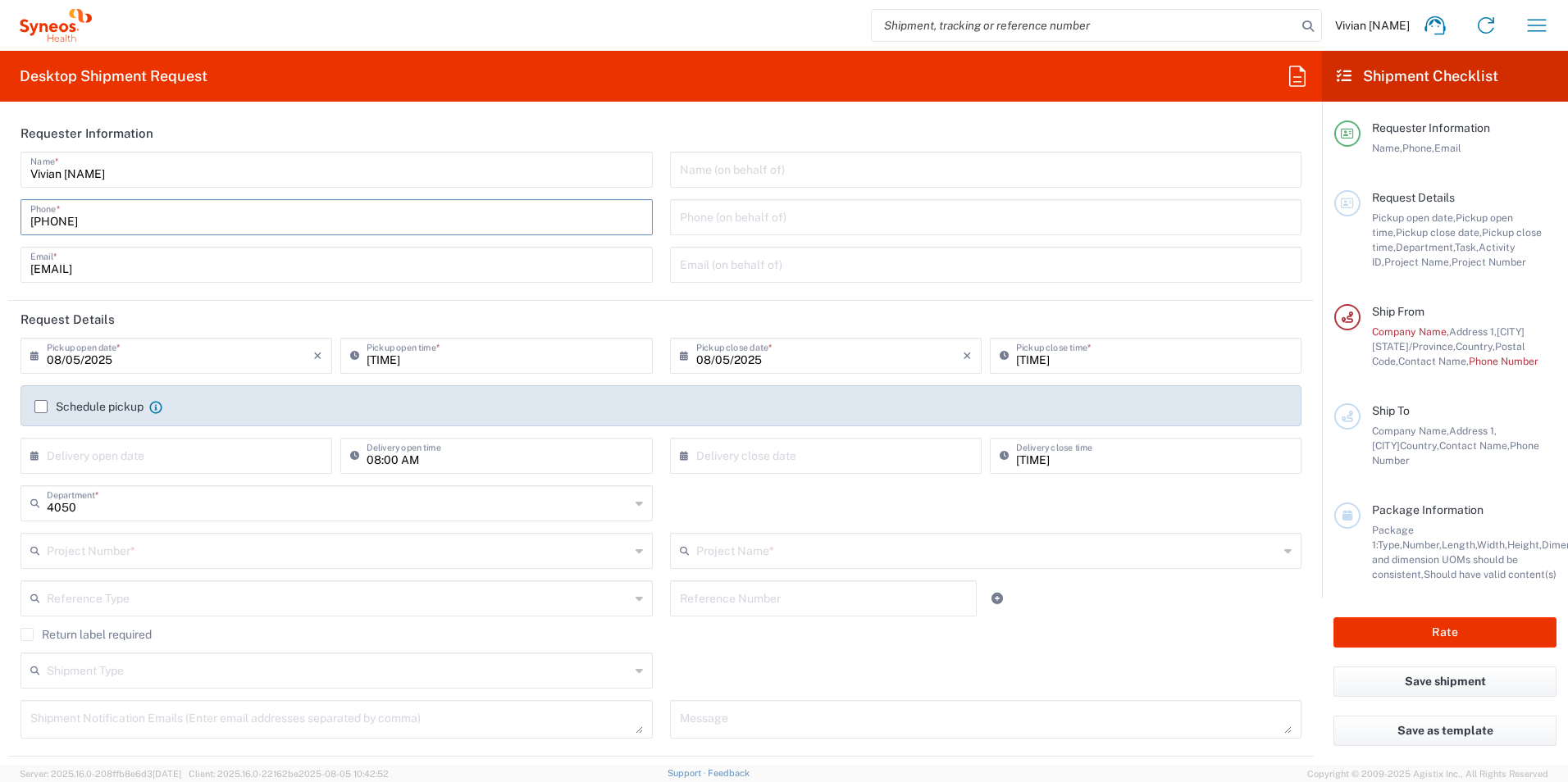 click on "08/05/2025" at bounding box center (180, 354) 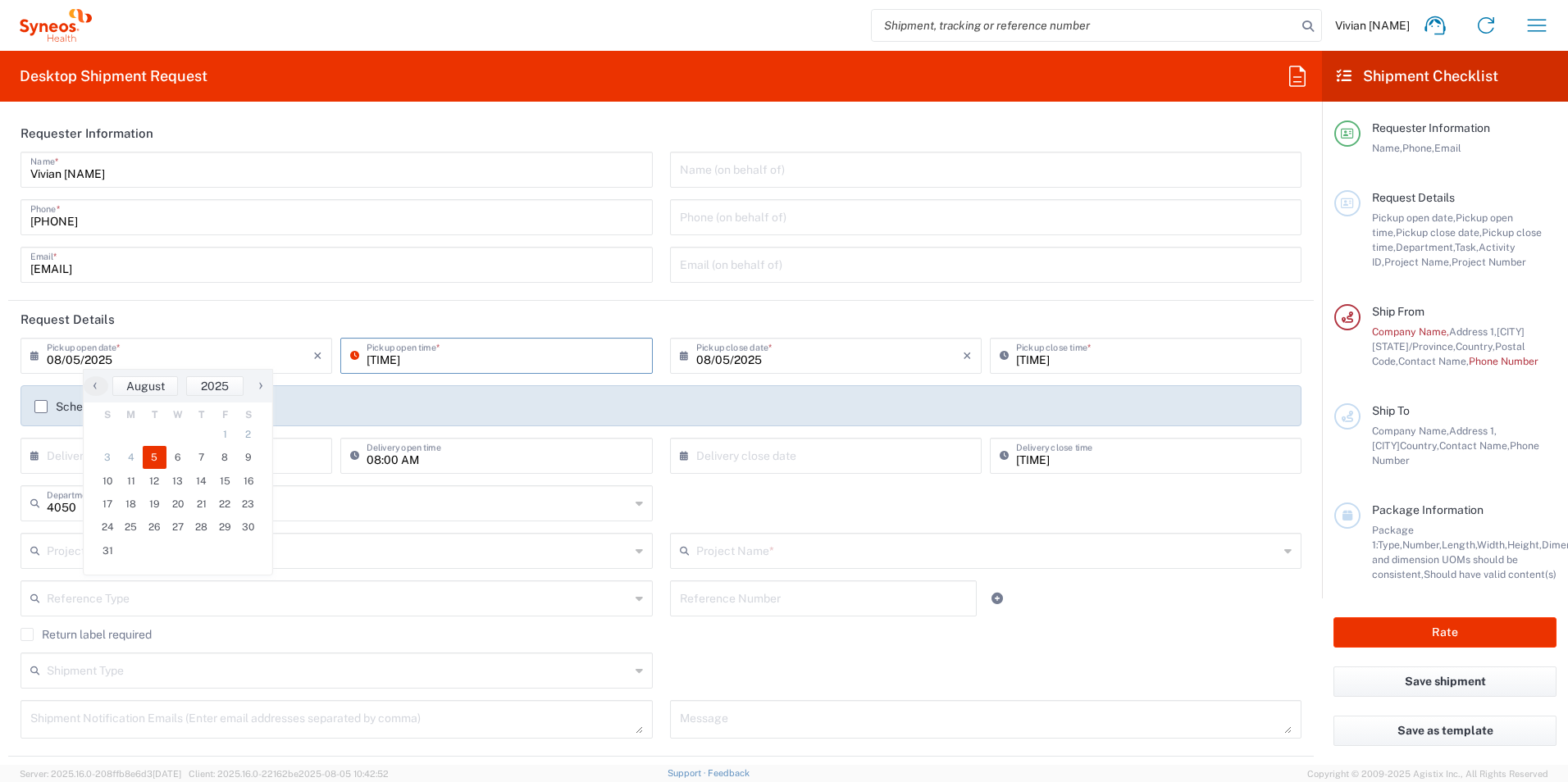 click on "[TIME]" at bounding box center [504, 354] 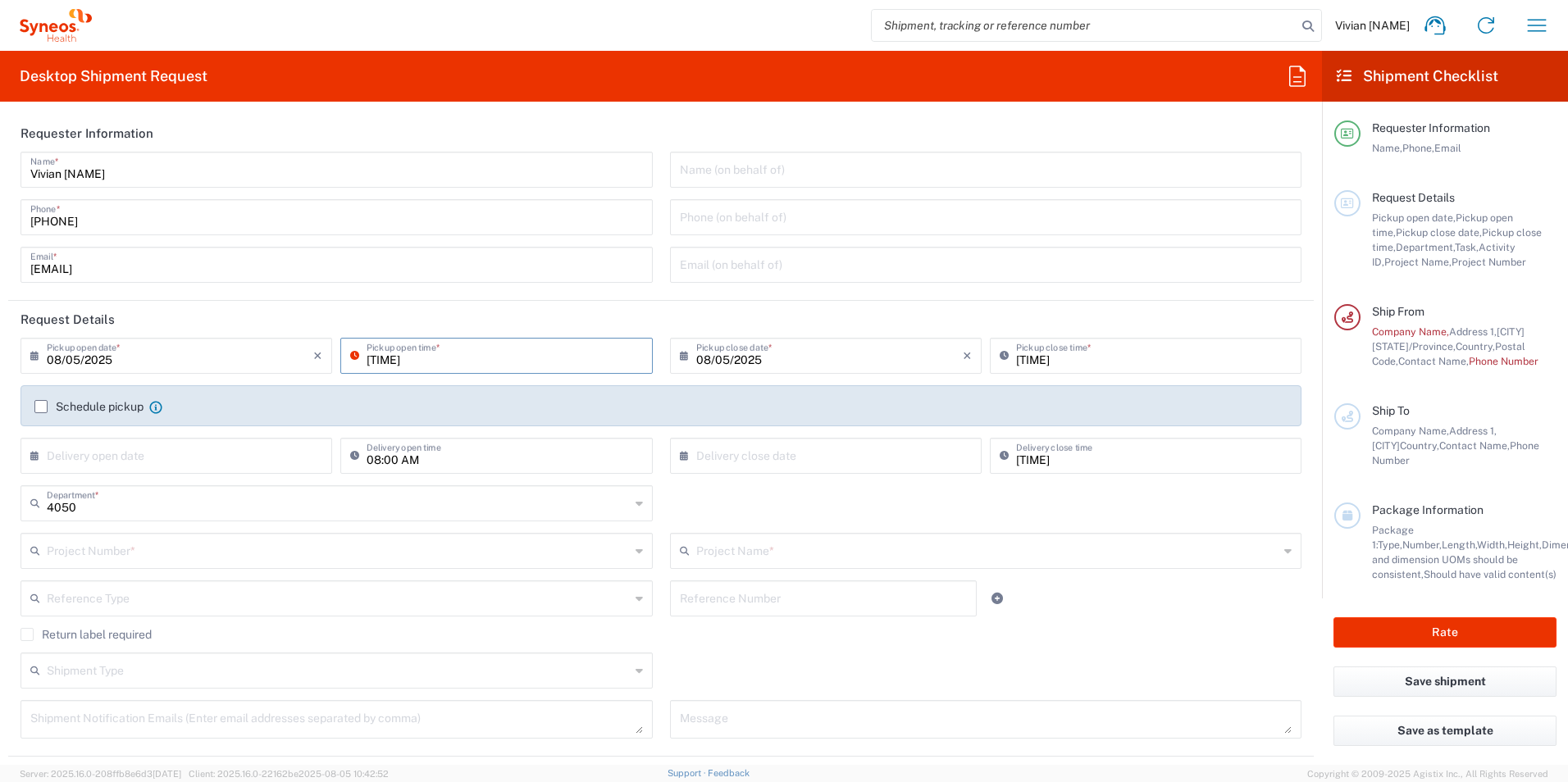 click on "08/05/2025" at bounding box center [829, 354] 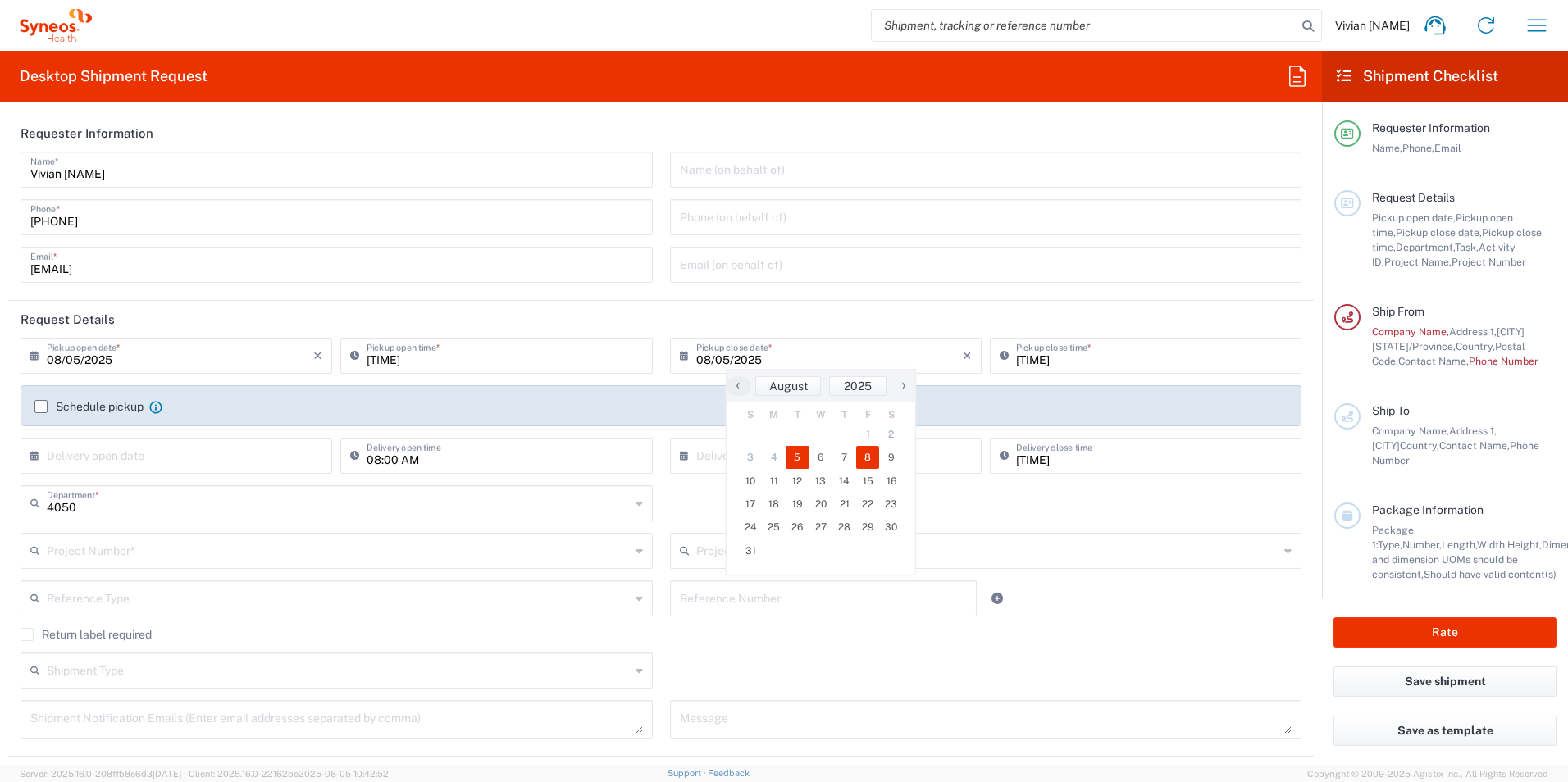 click on "8" 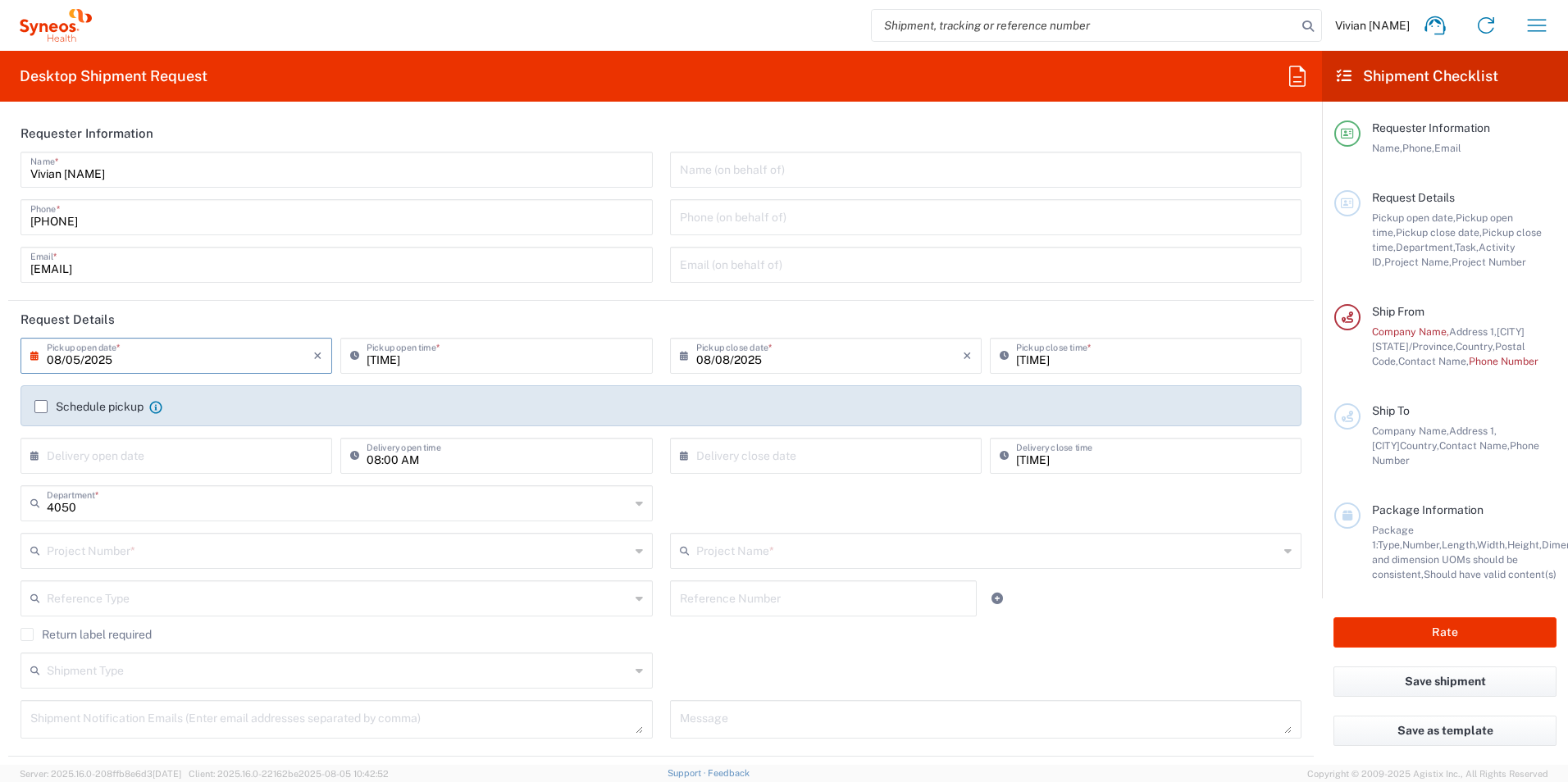 click on "08/05/2025" at bounding box center [180, 354] 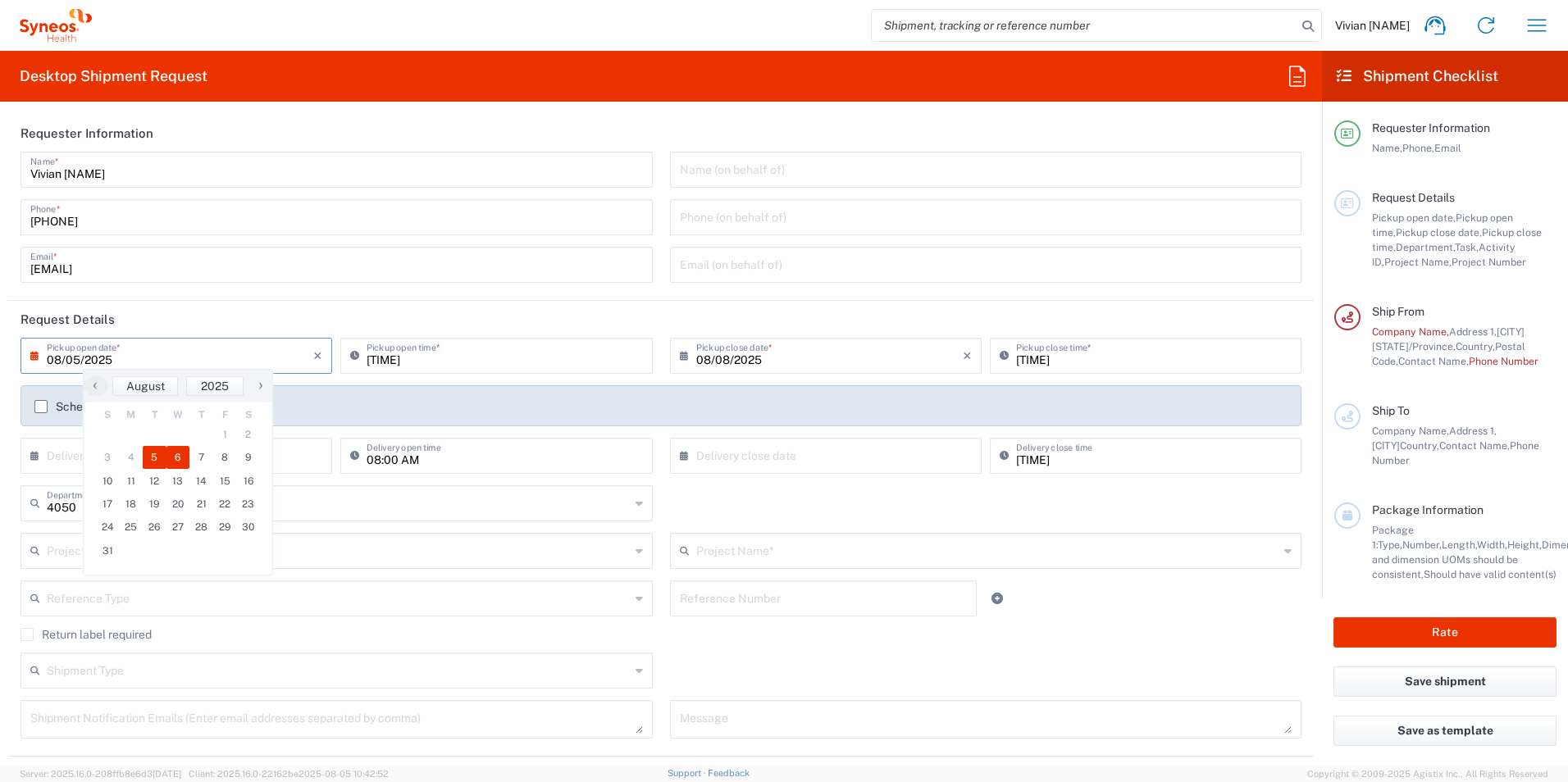 click on "6" 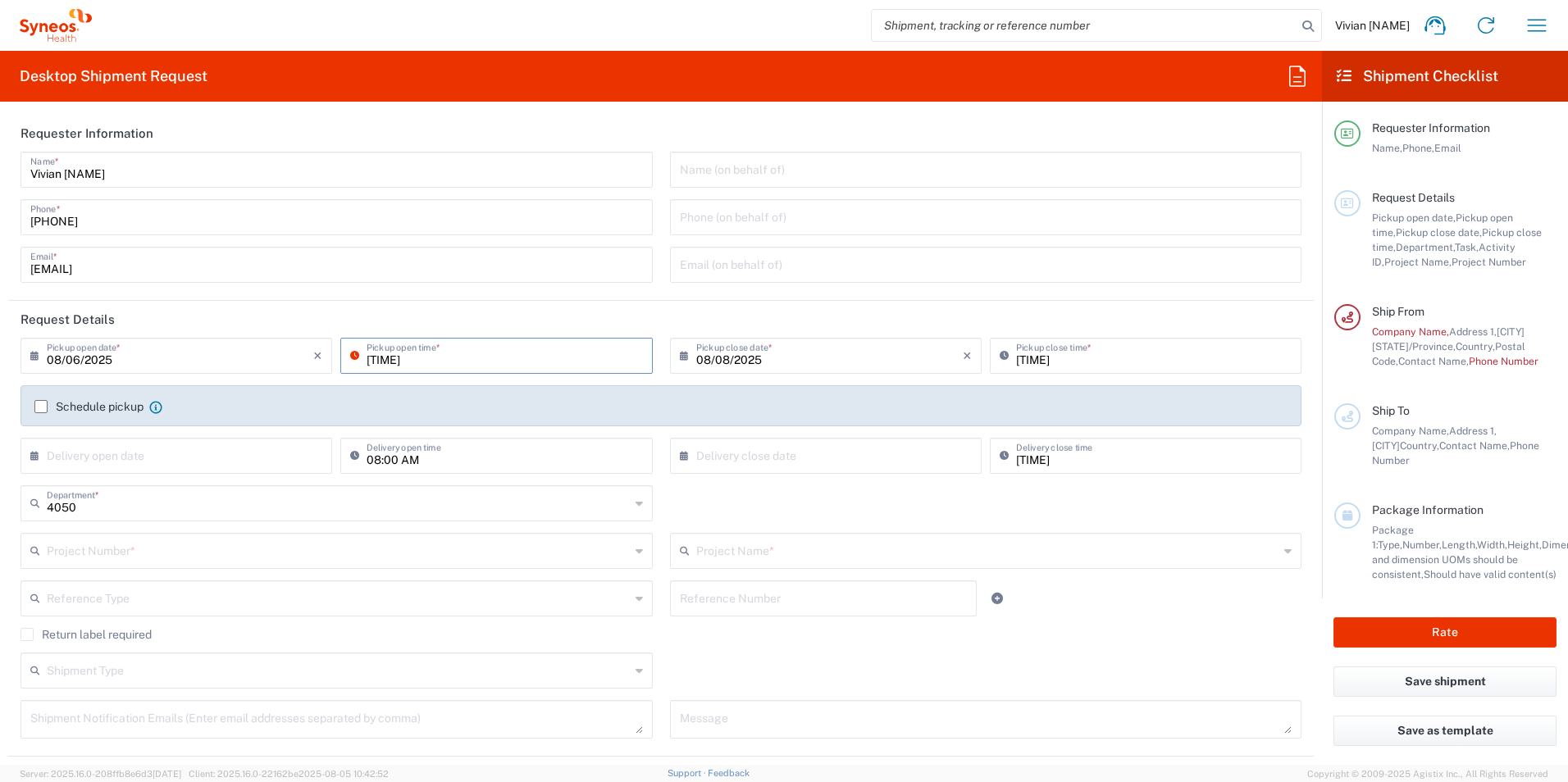 click on "[TIME]" at bounding box center (504, 354) 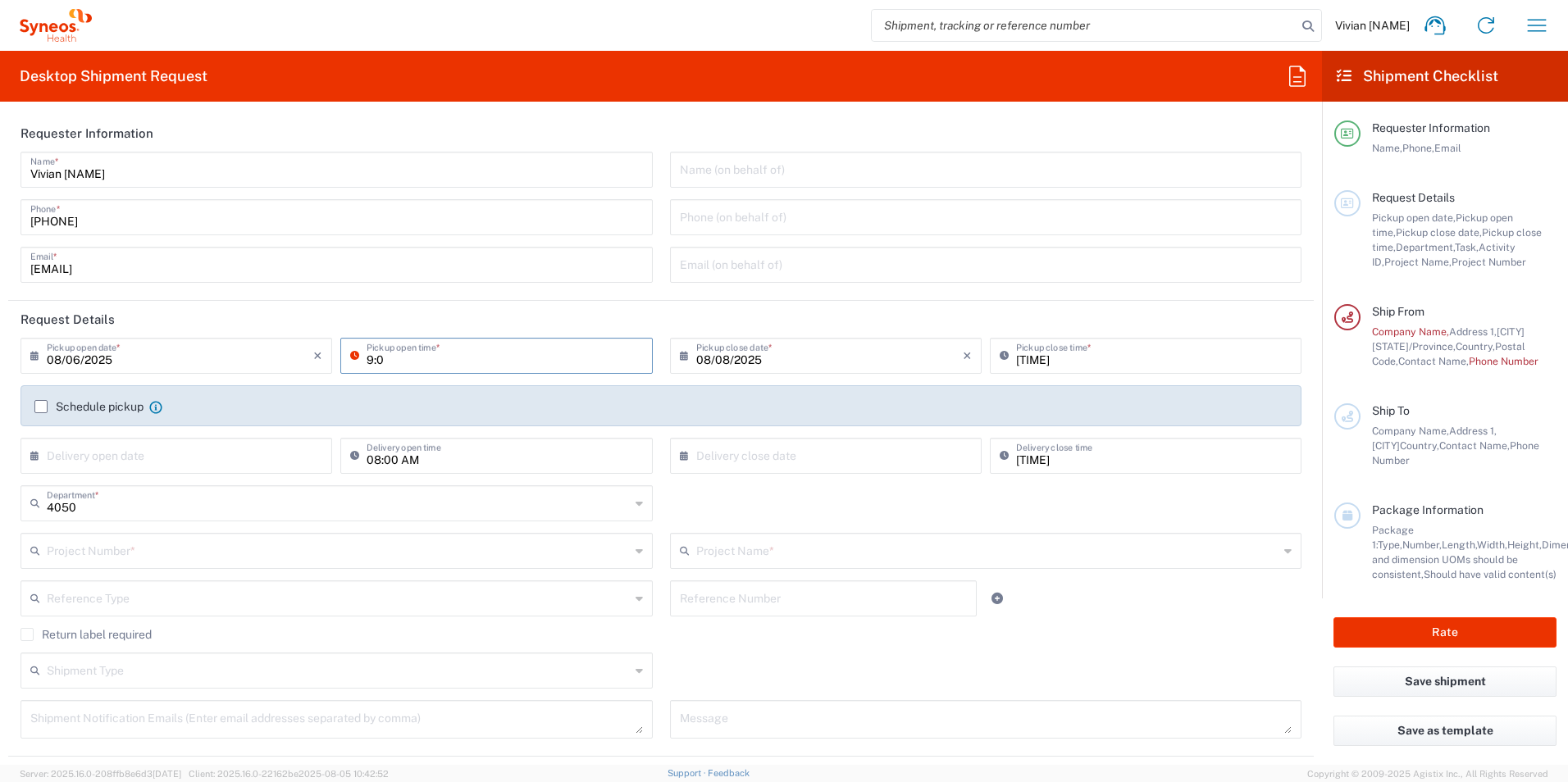 type on "9:0" 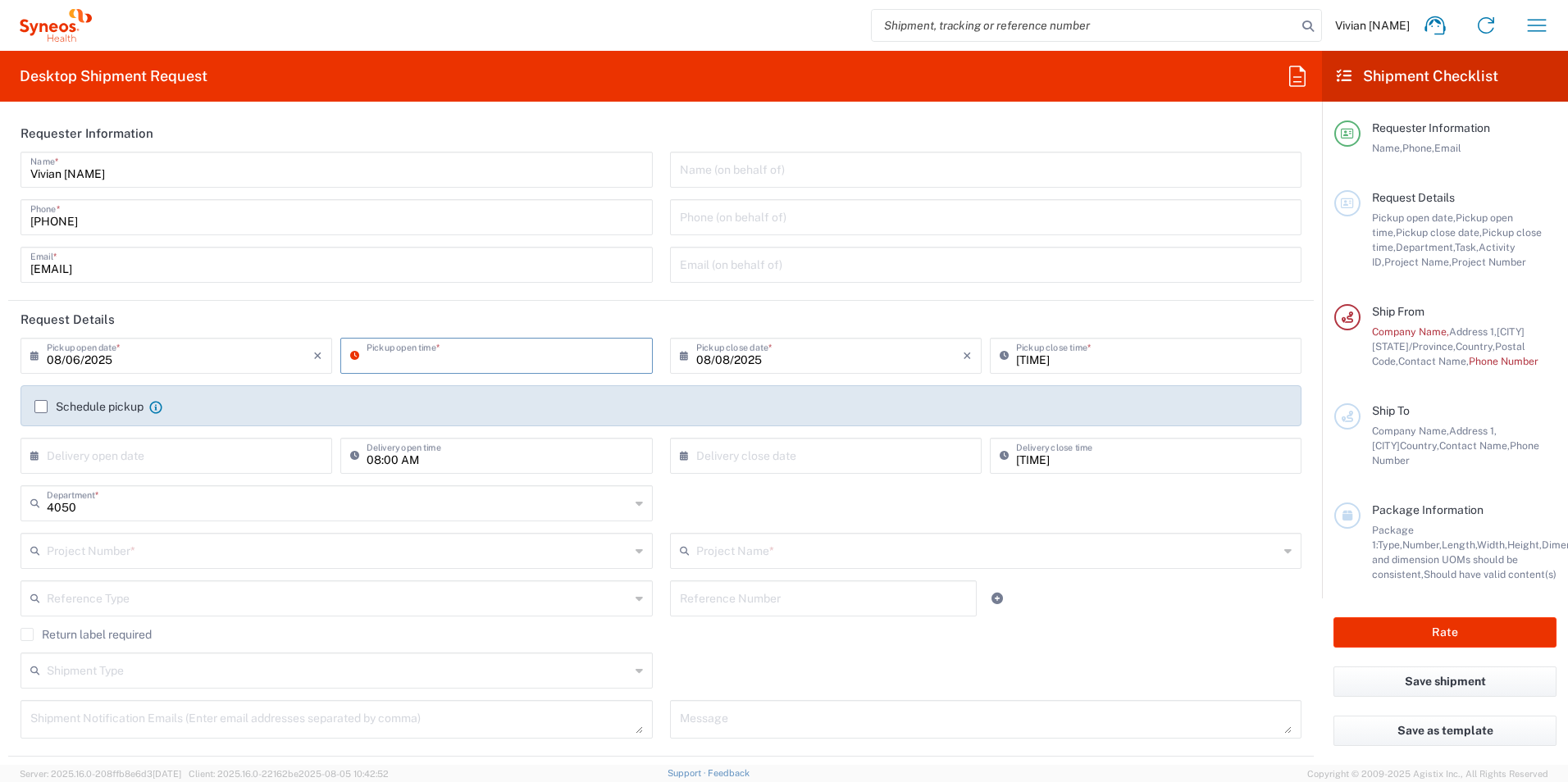 click on "08:00 AM" at bounding box center [504, 454] 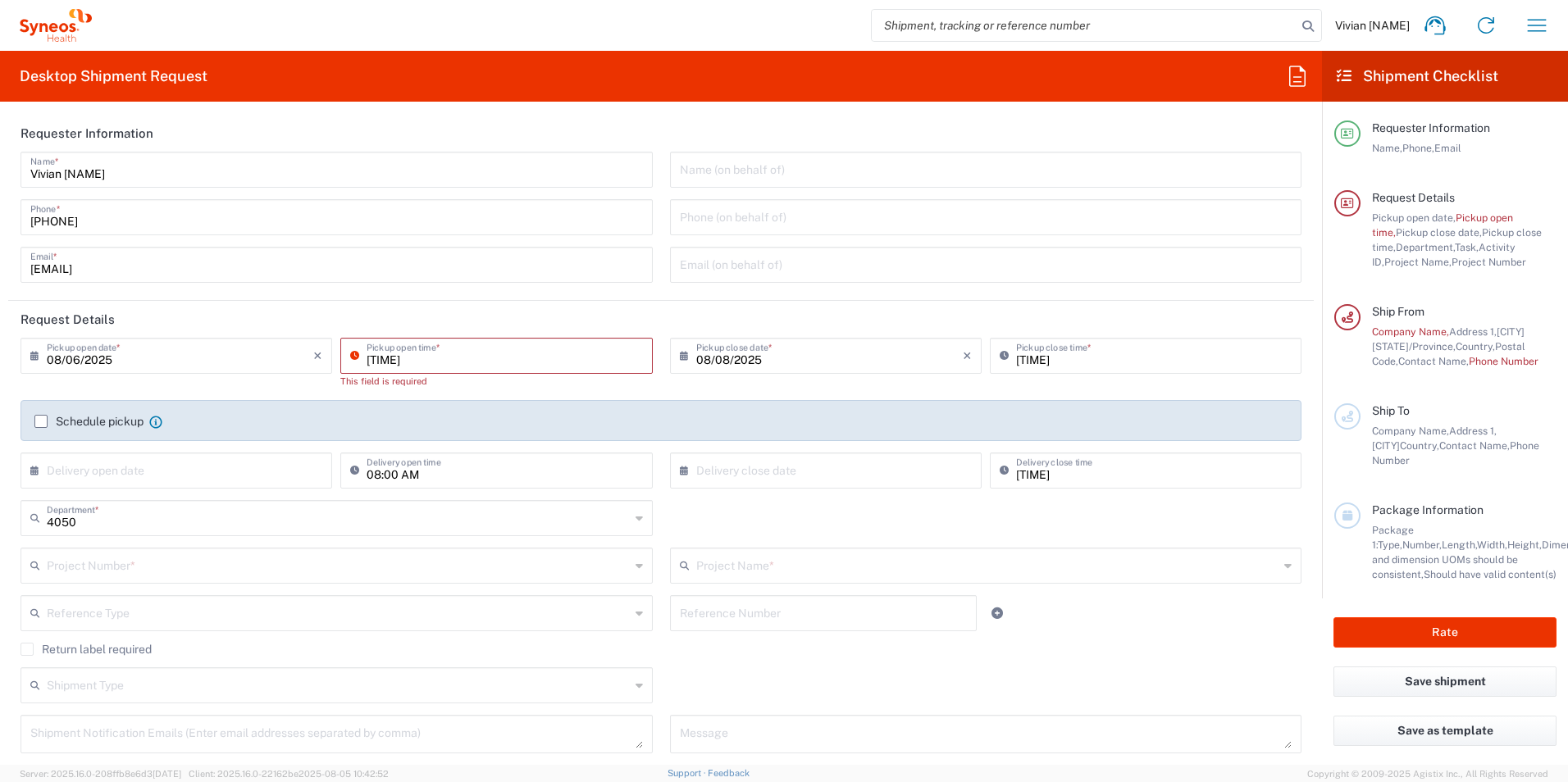 click on "[TIME]" at bounding box center (504, 354) 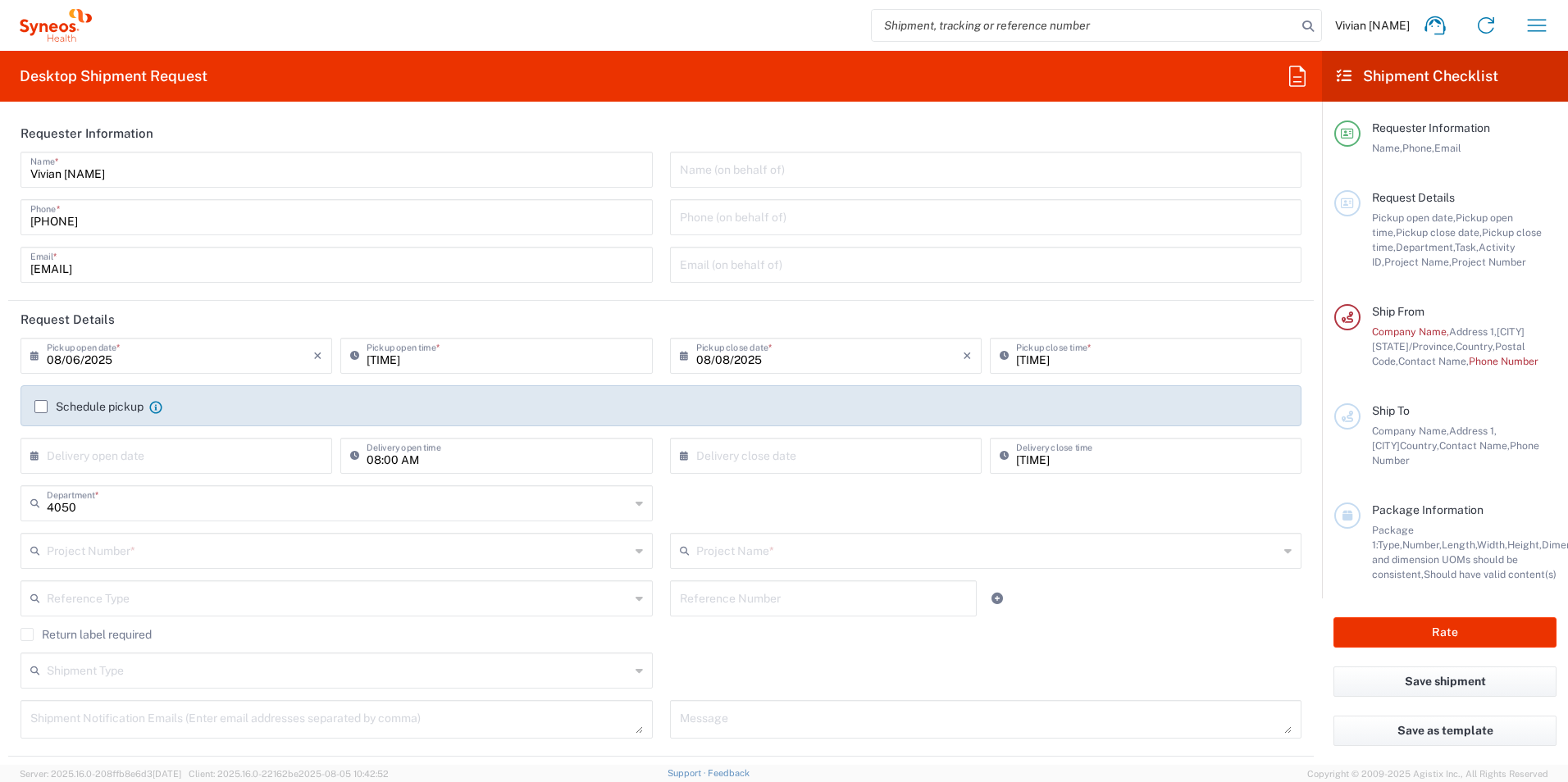 click 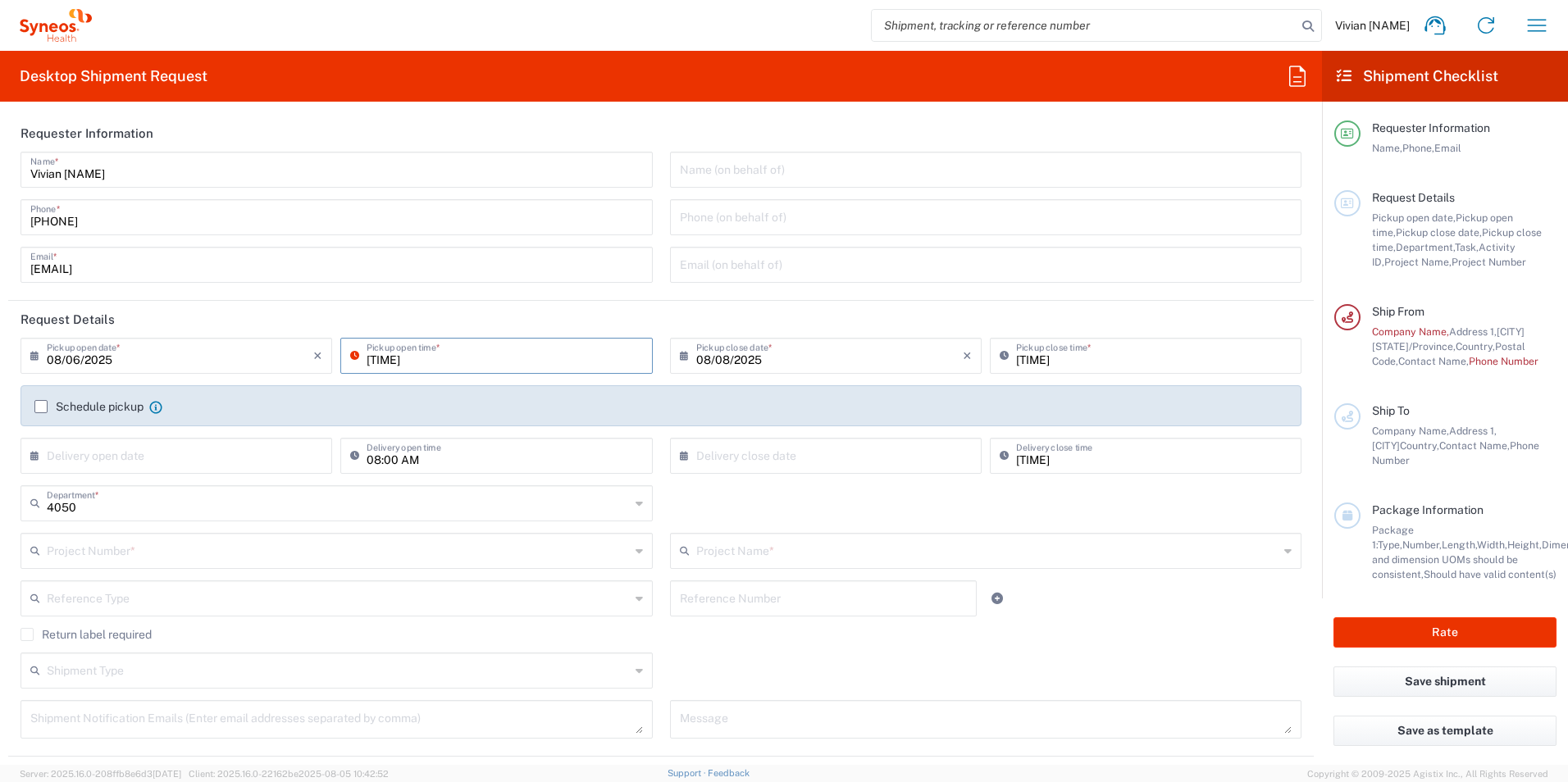 click on "[TIME]" at bounding box center [504, 354] 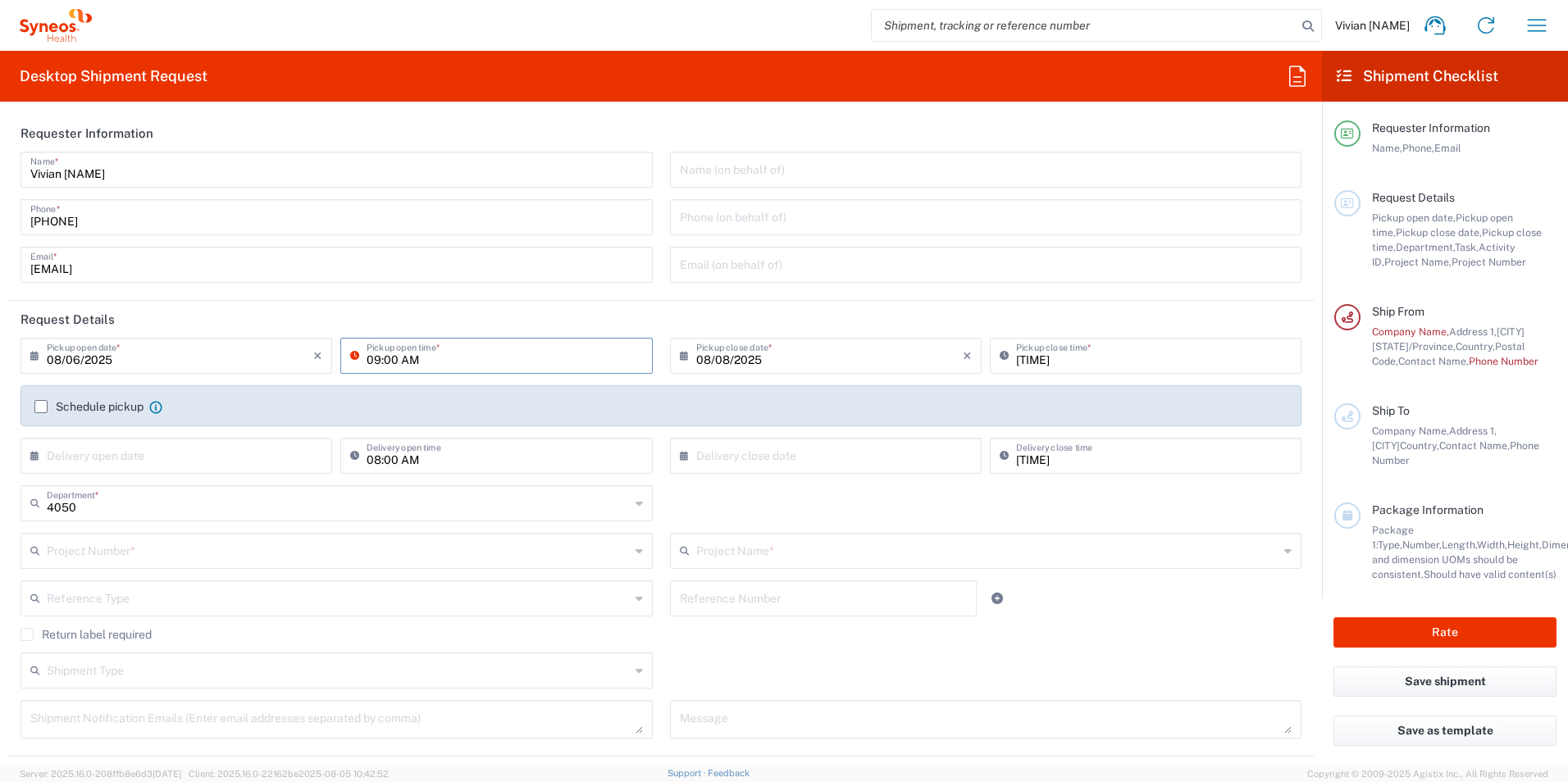 type on "09:00 AM" 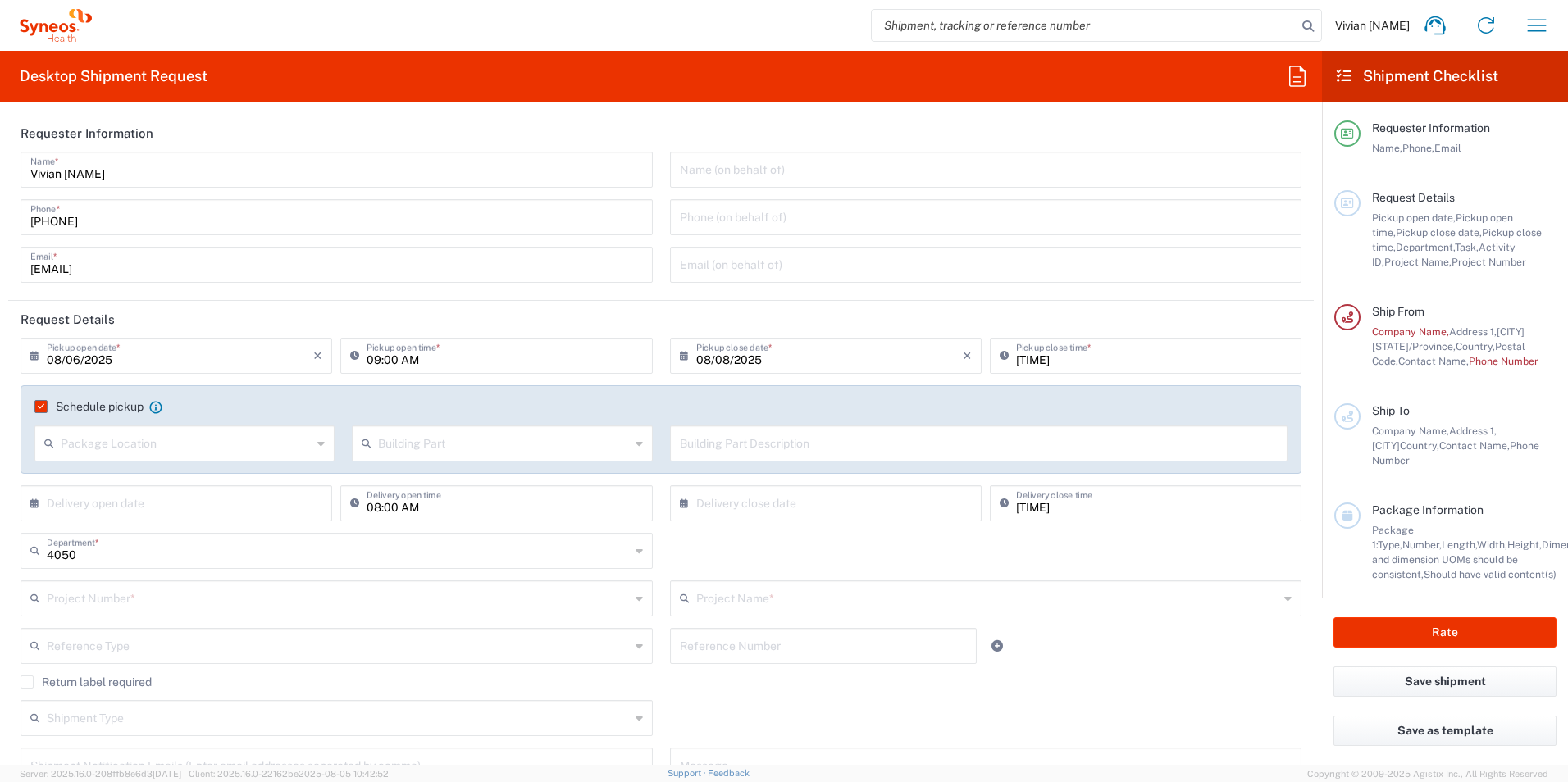 click on "Schedule pickup" 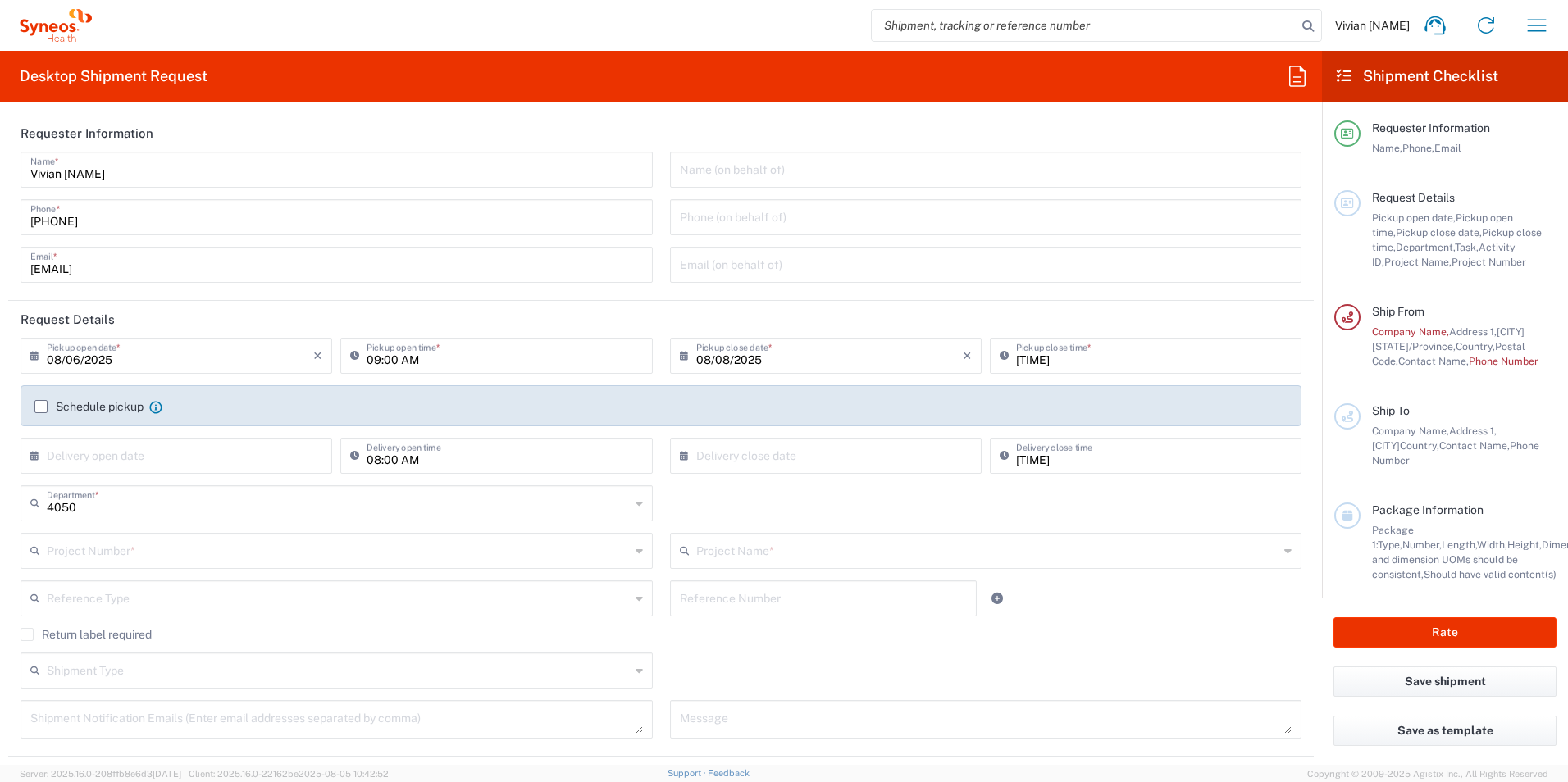 click at bounding box center [180, 454] 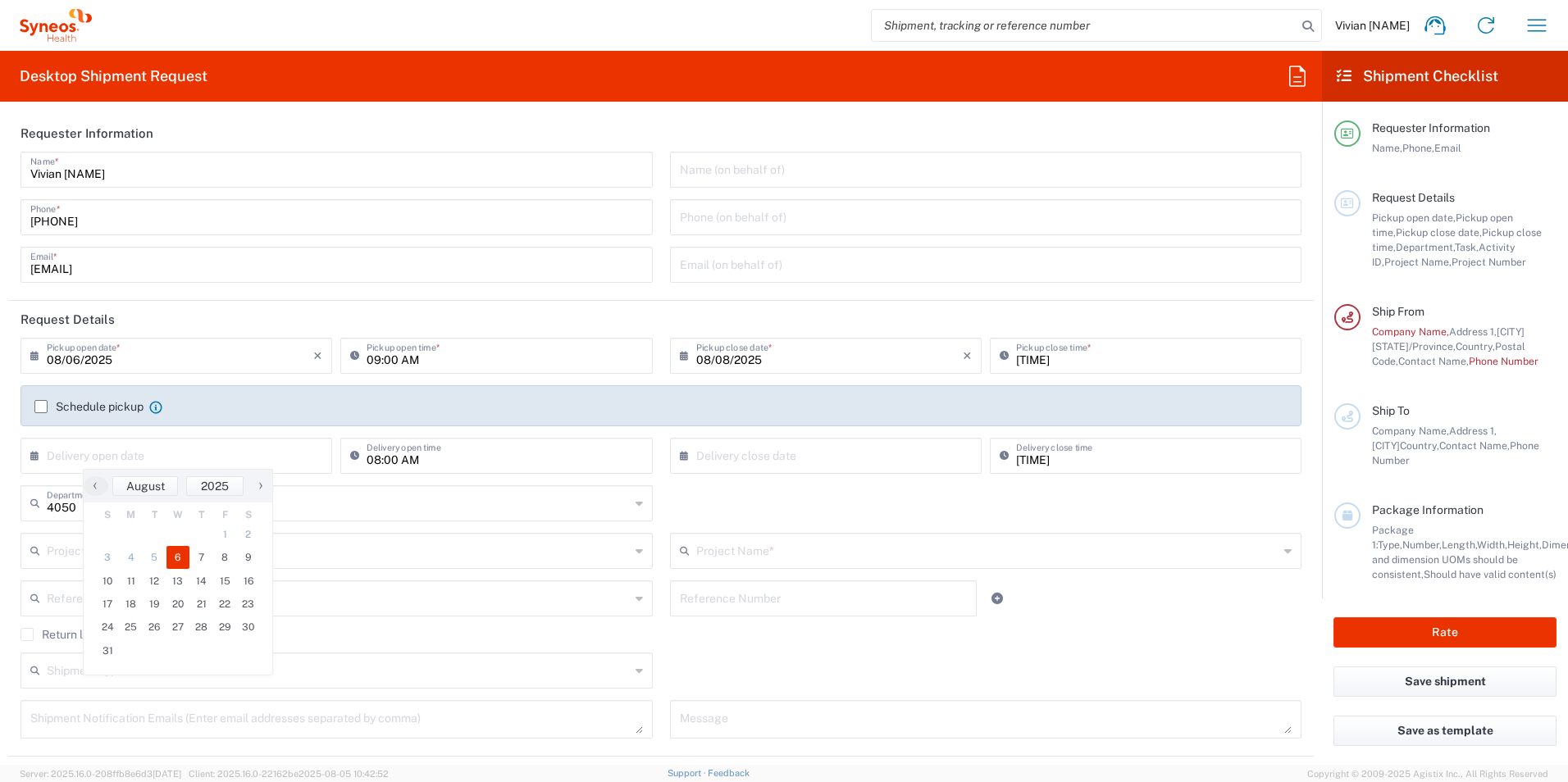 click on "6" 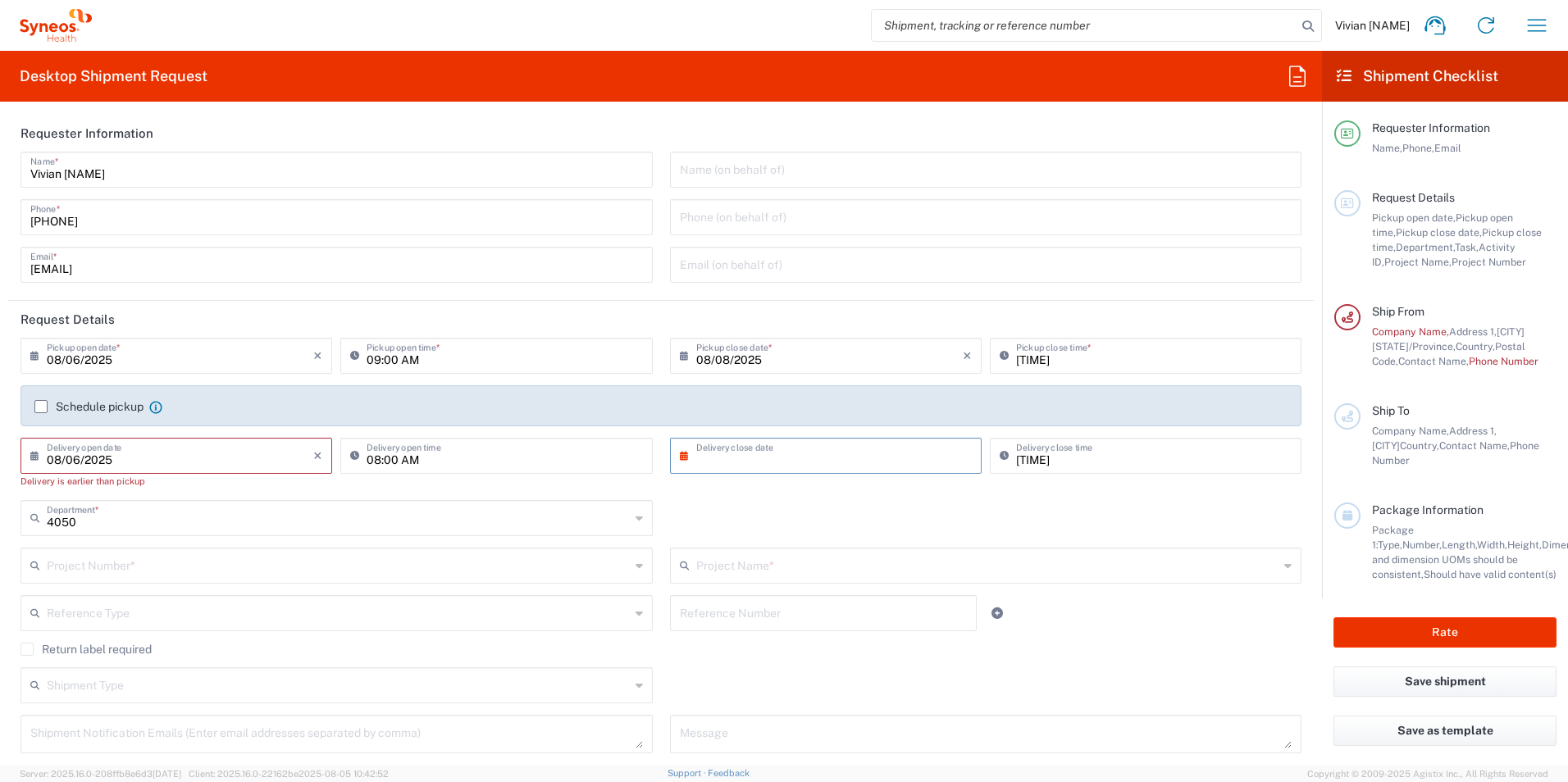 click at bounding box center [829, 454] 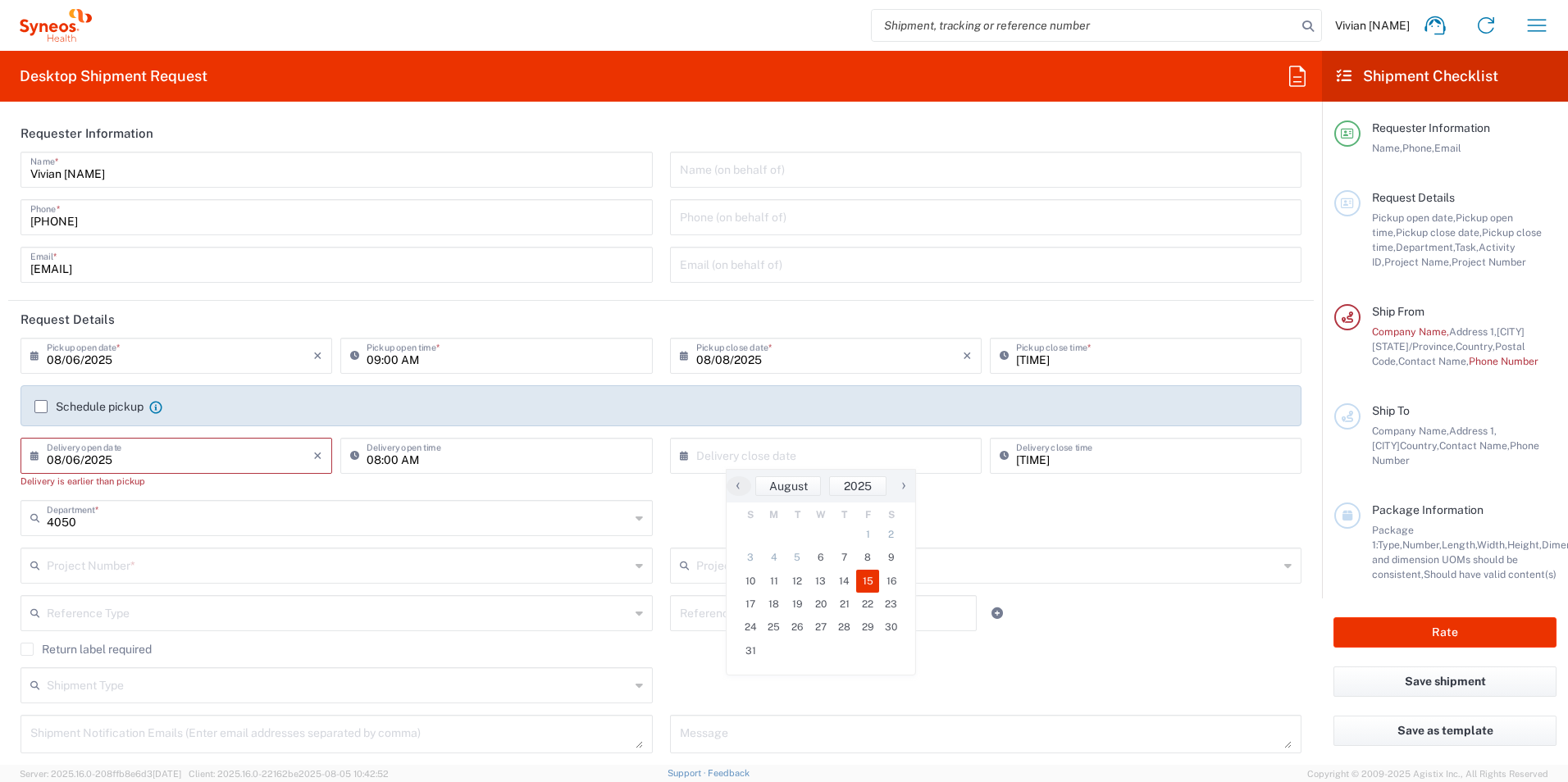 click on "15" 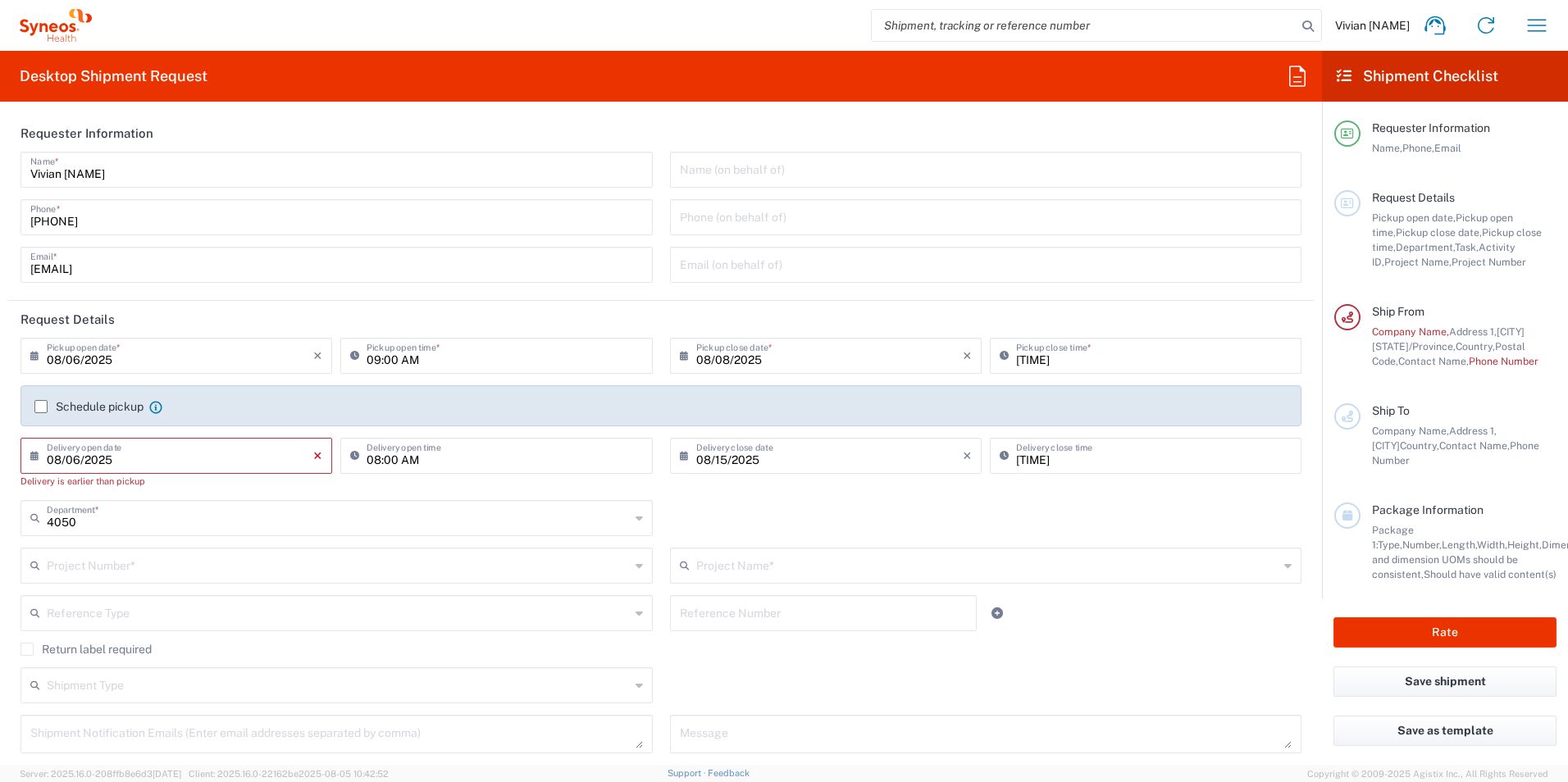click on "×" 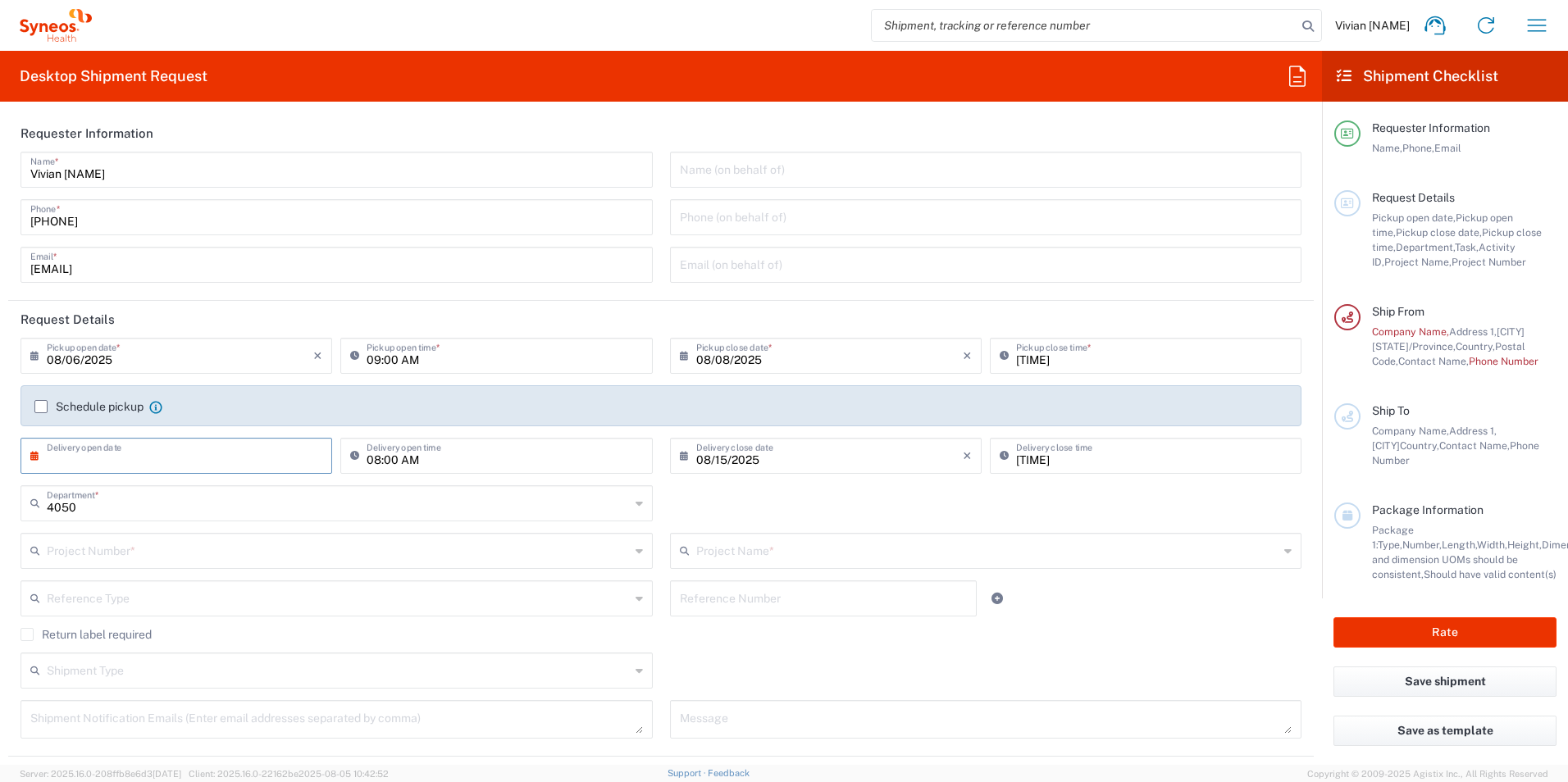 click at bounding box center [180, 454] 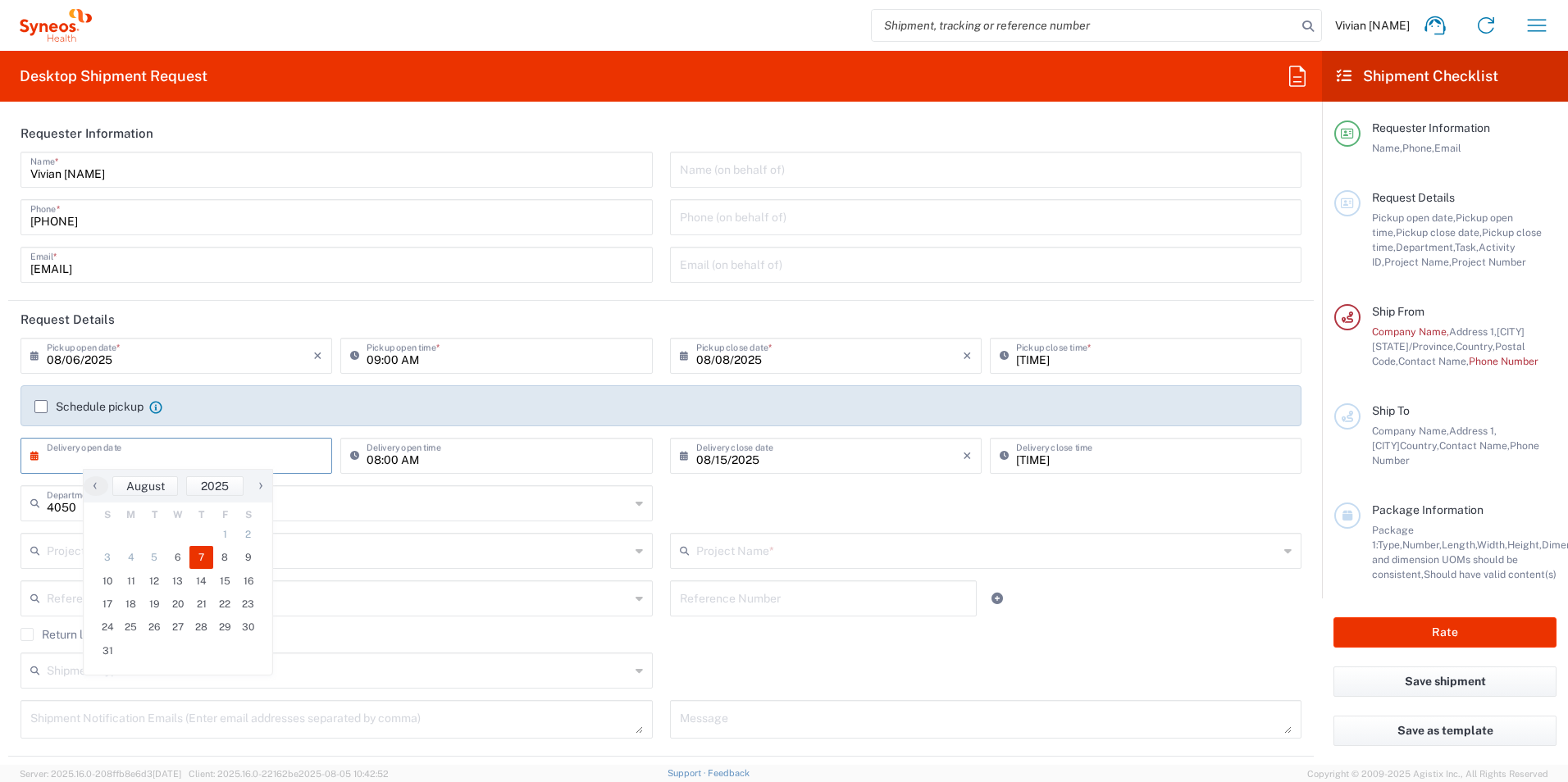 click on "7" 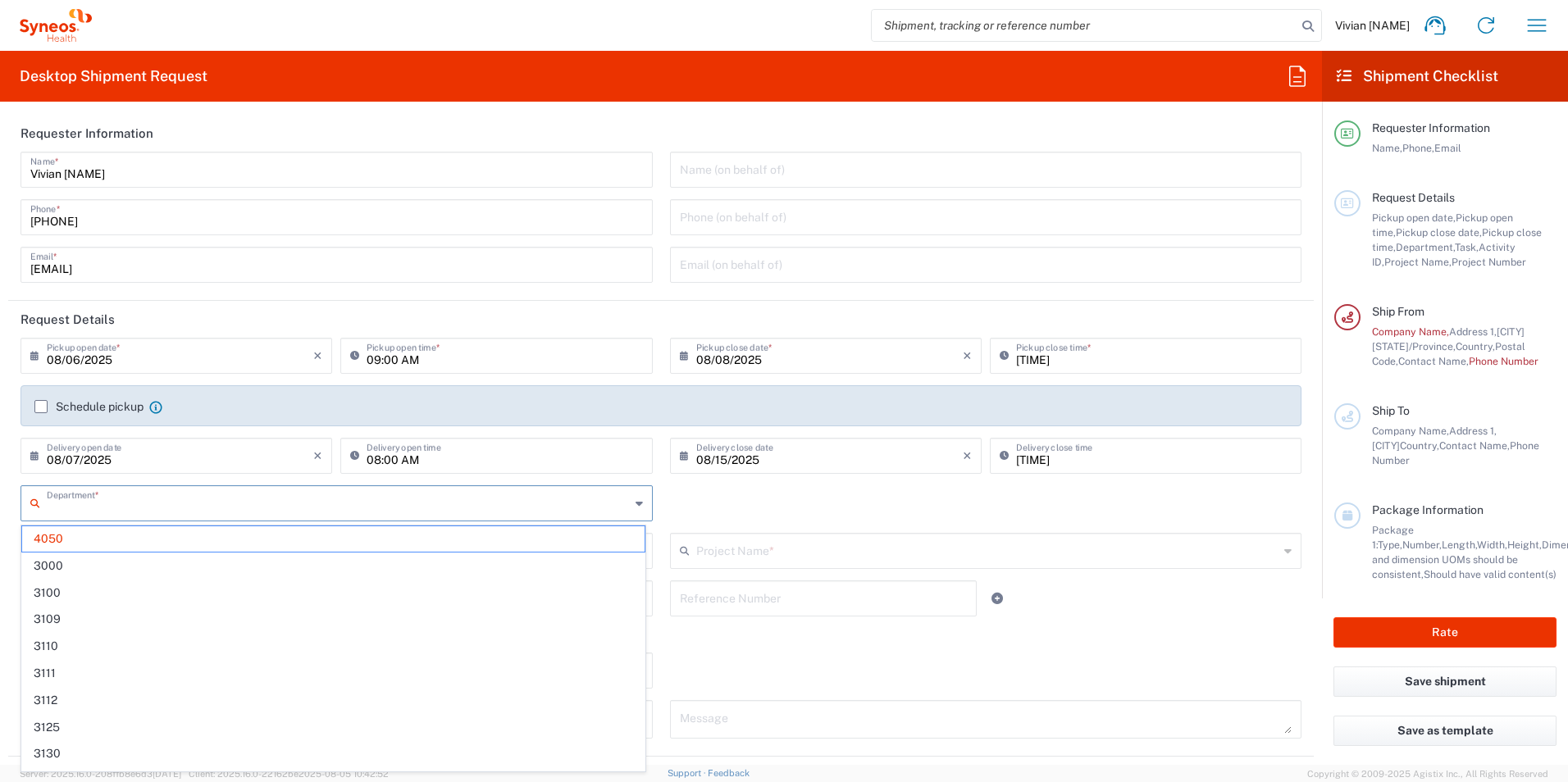 click at bounding box center [338, 502] 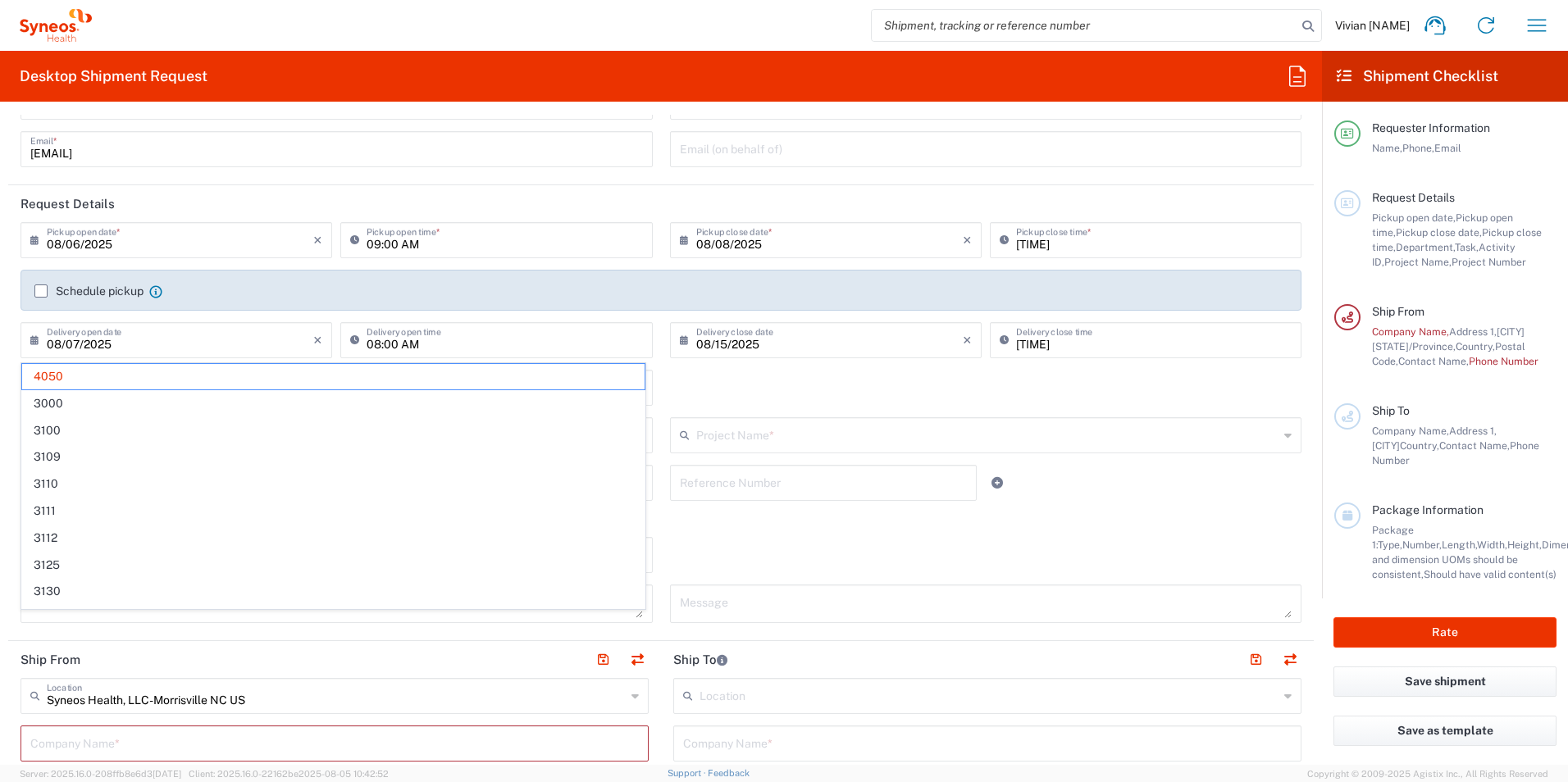 scroll, scrollTop: 164, scrollLeft: 0, axis: vertical 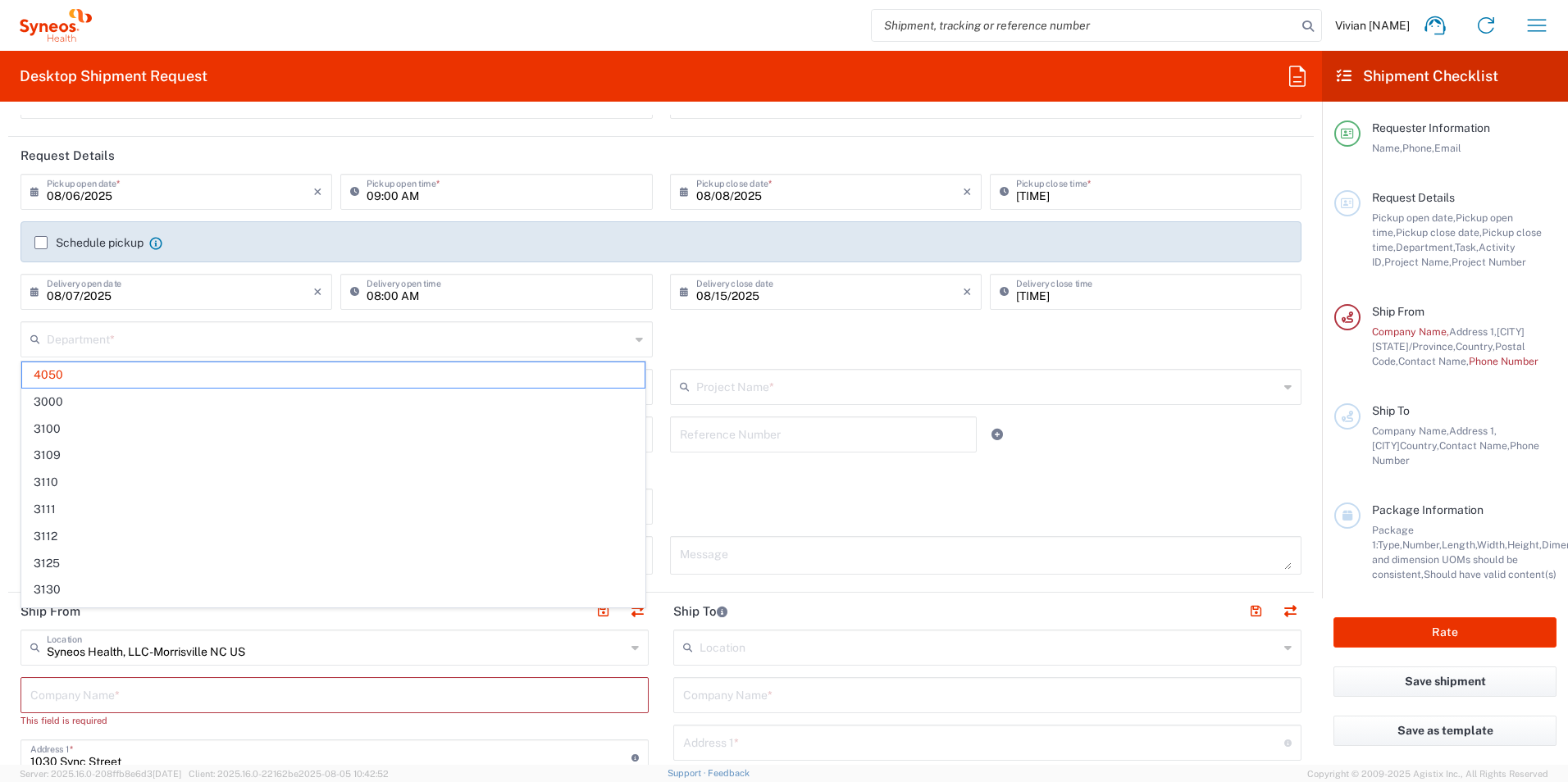 click at bounding box center [987, 385] 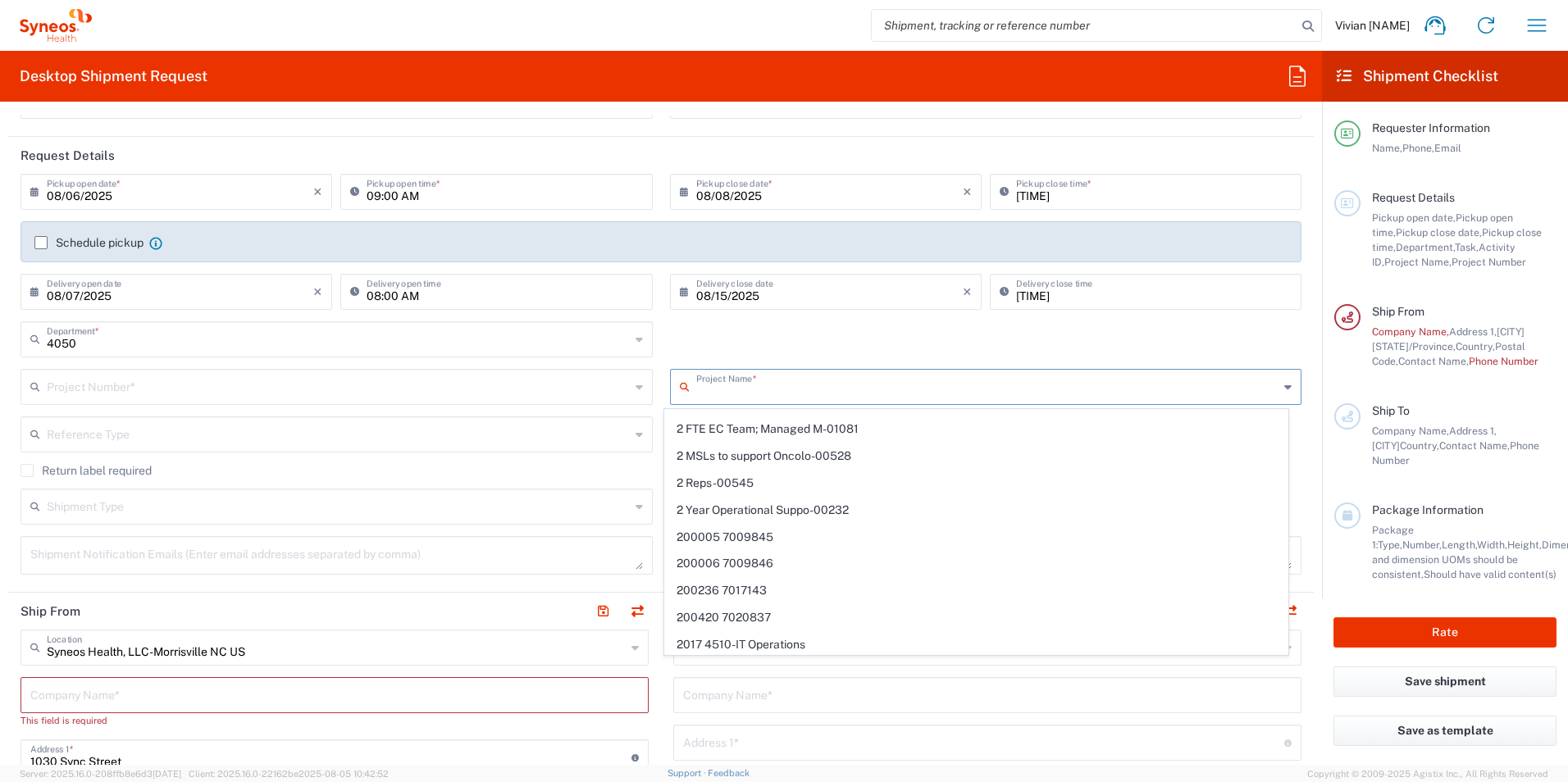 scroll, scrollTop: 820, scrollLeft: 0, axis: vertical 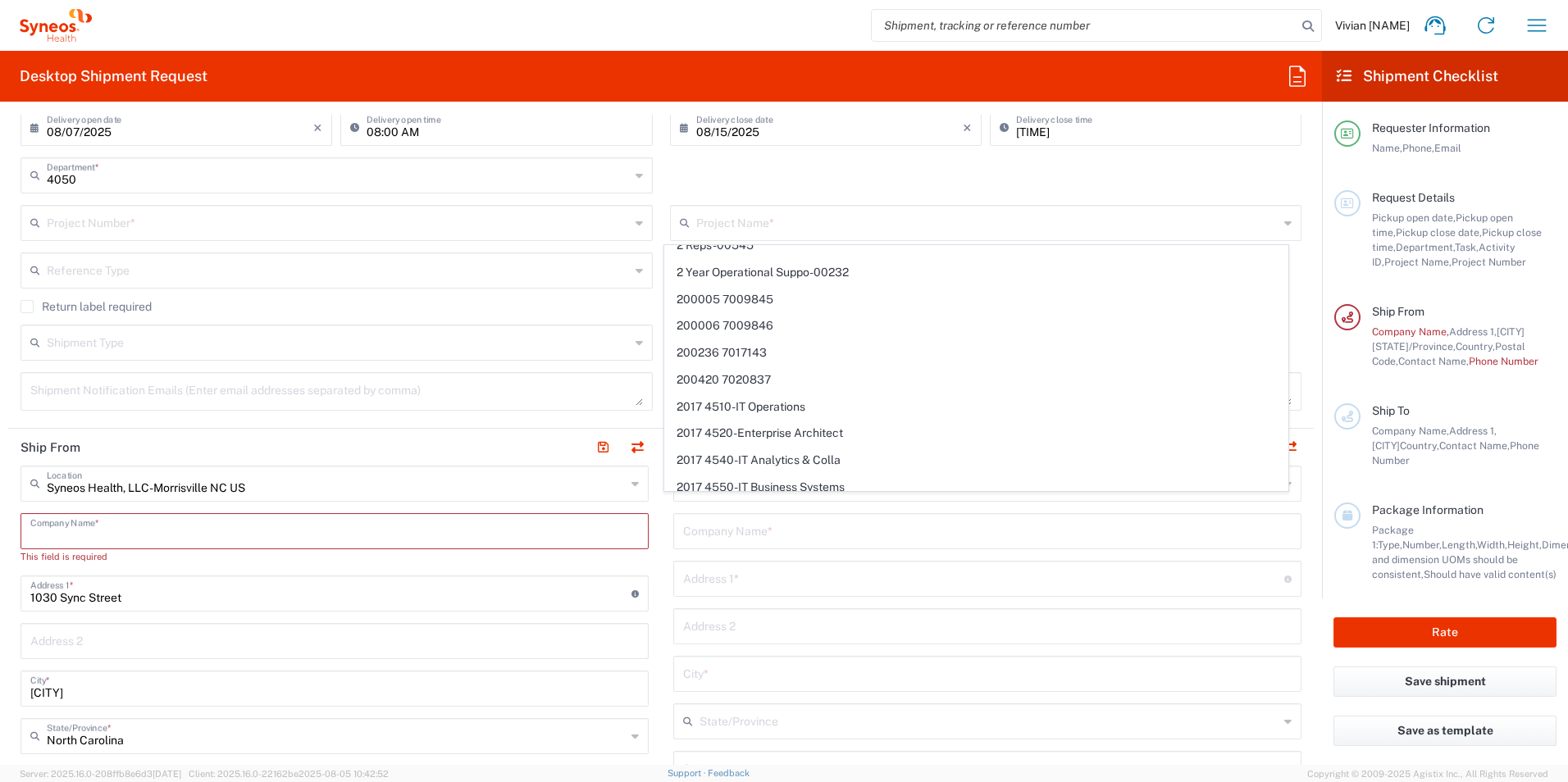 click at bounding box center (335, 530) 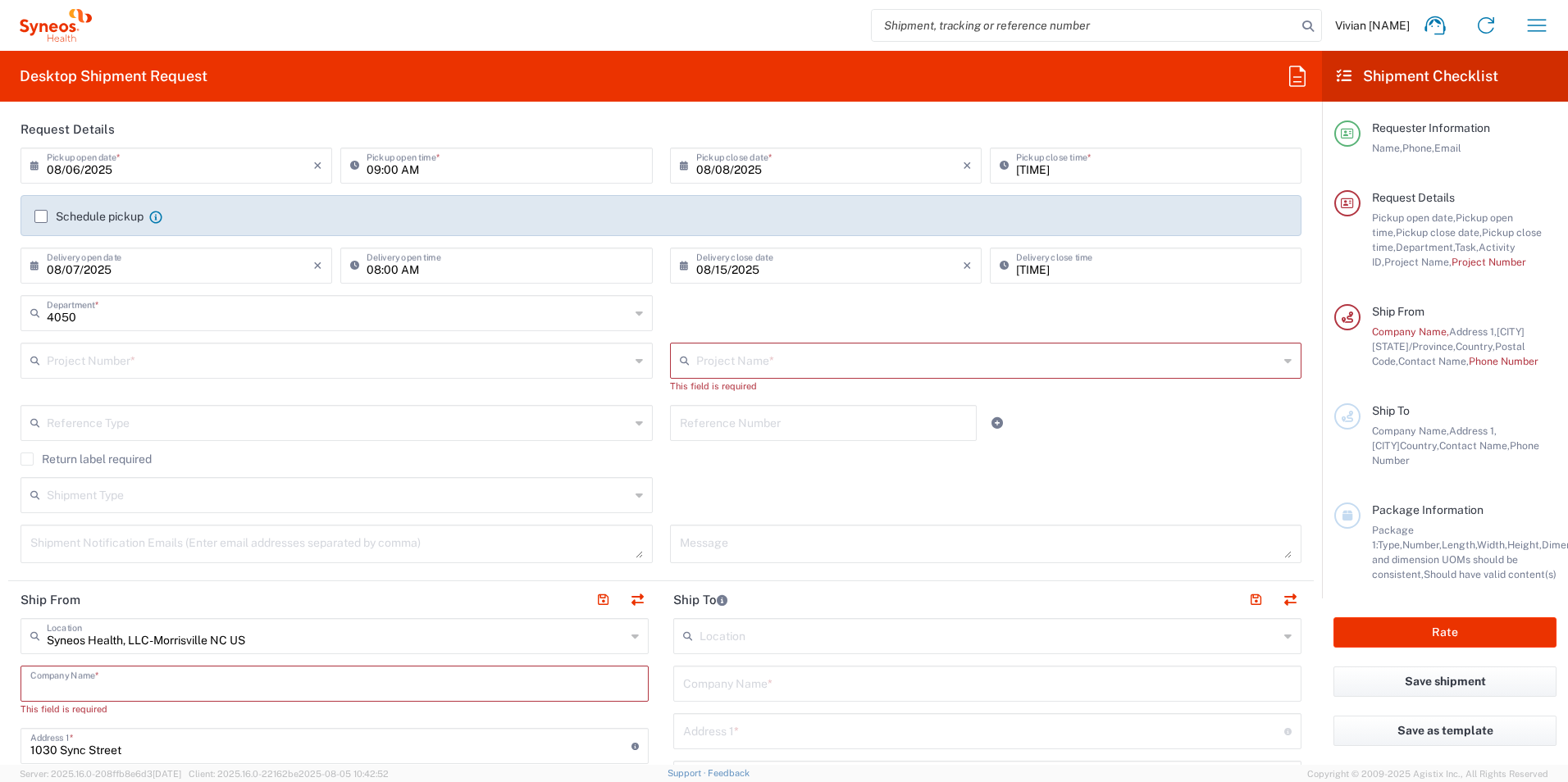 scroll, scrollTop: 164, scrollLeft: 0, axis: vertical 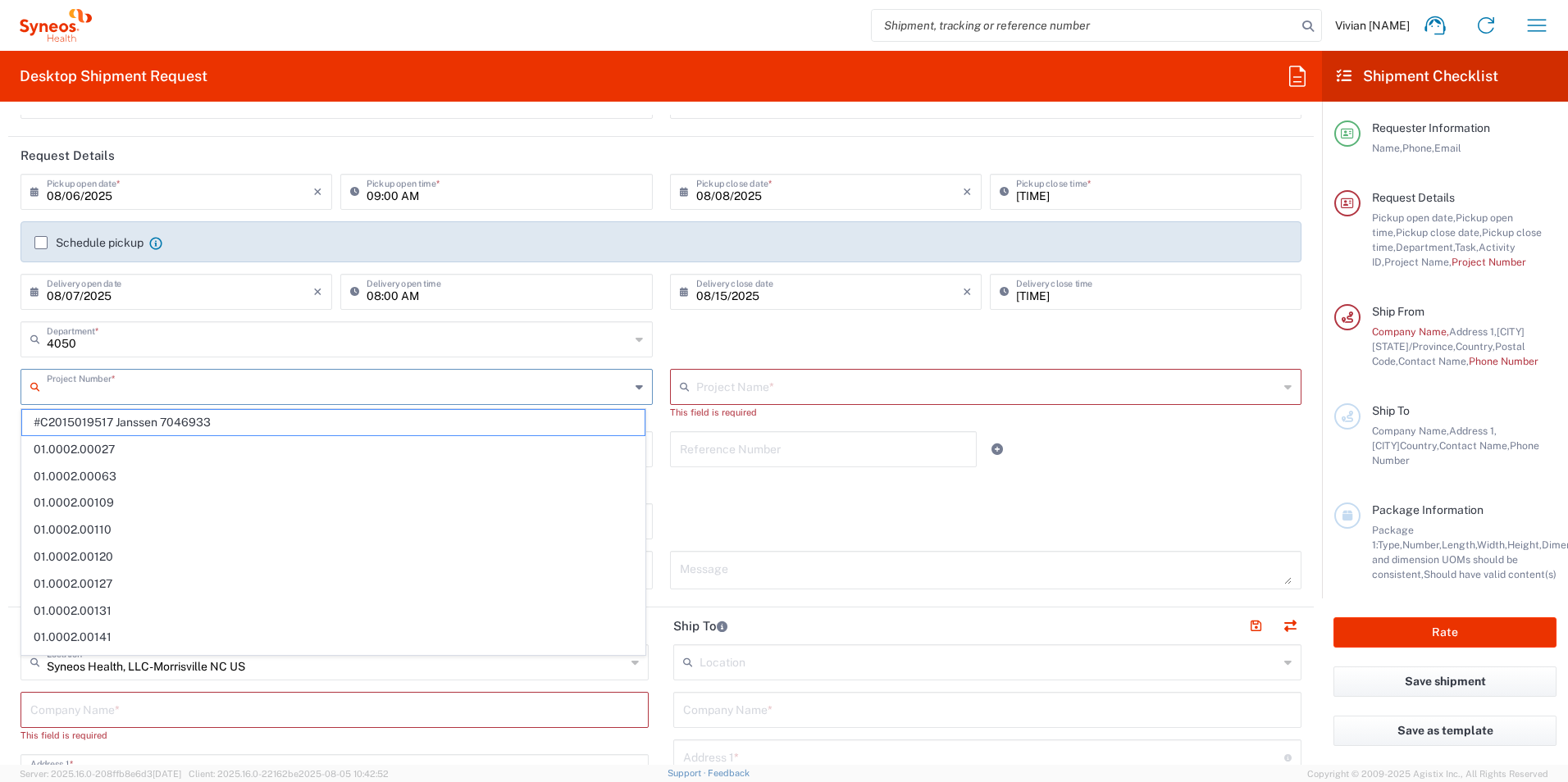 click at bounding box center [338, 385] 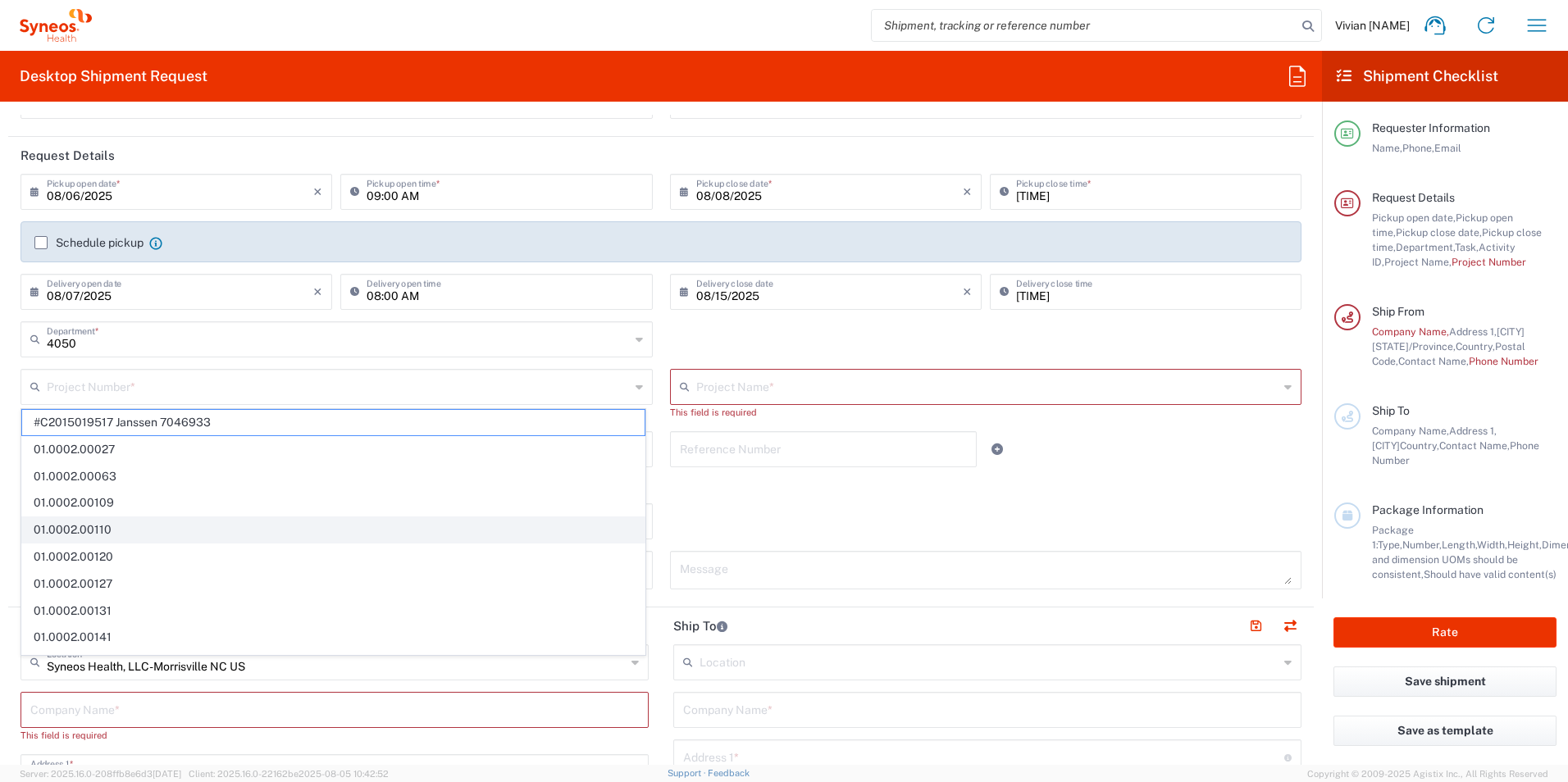 click on "01.0002.00110" 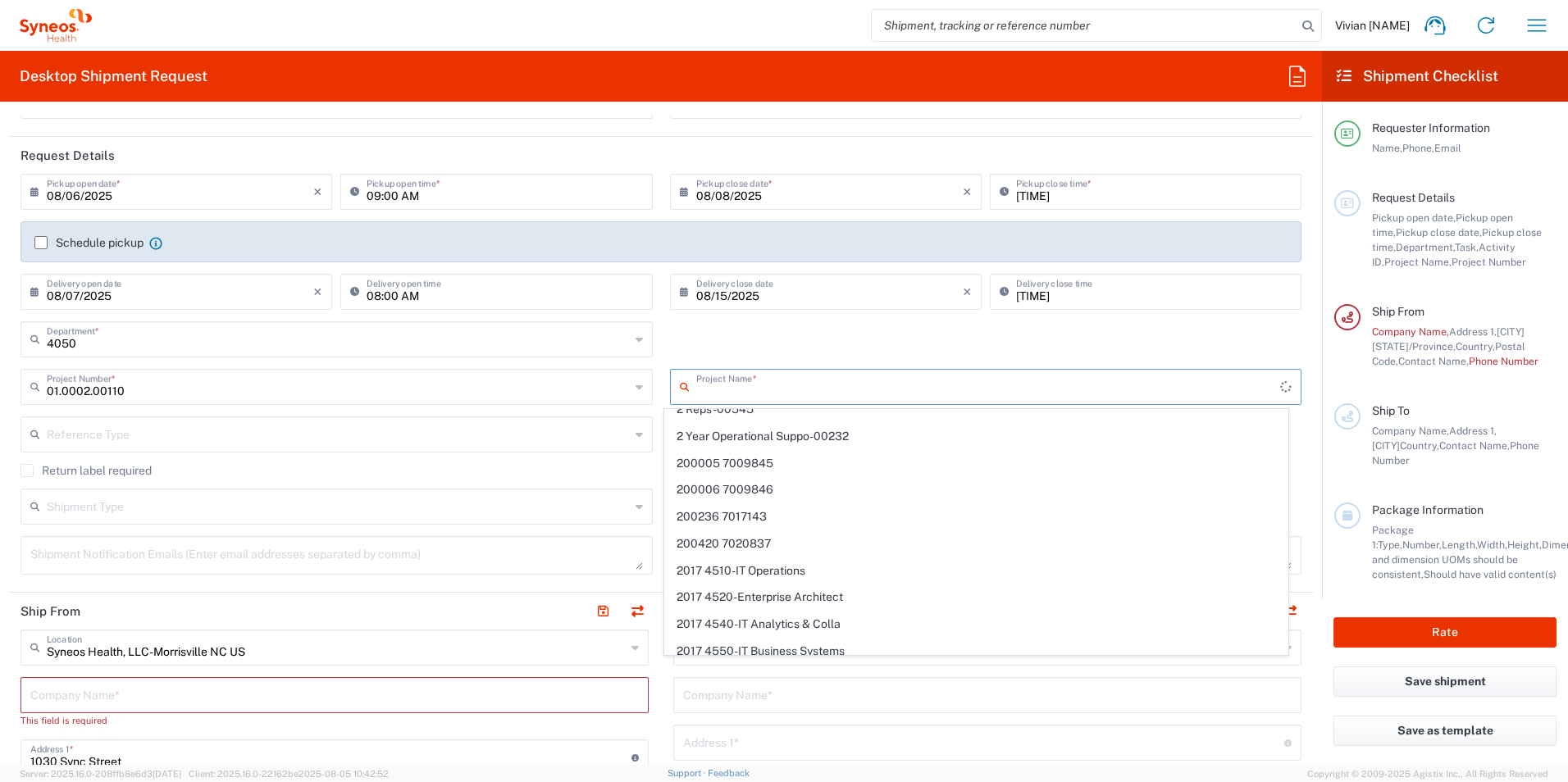 scroll, scrollTop: 0, scrollLeft: 0, axis: both 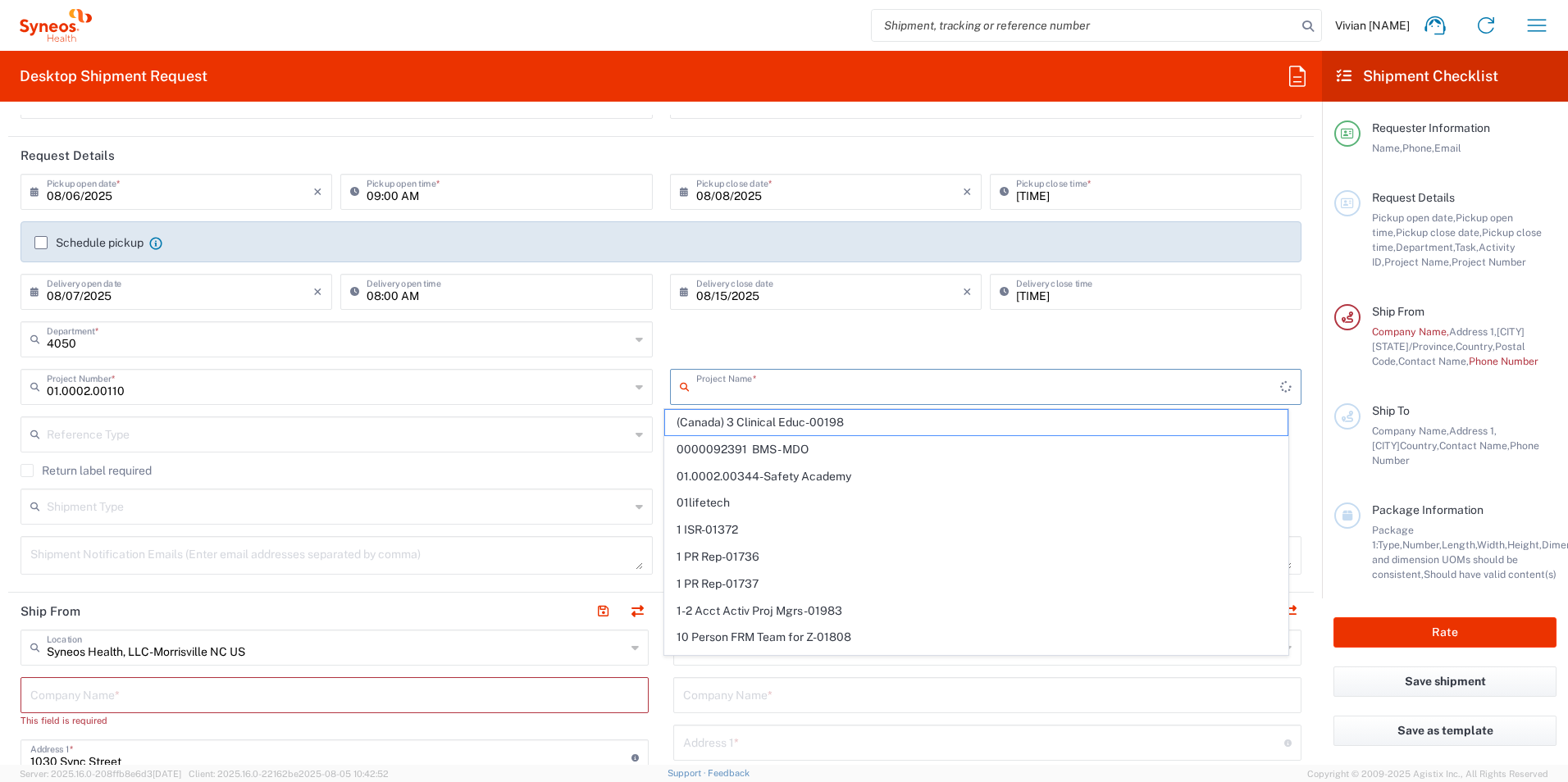 click at bounding box center (988, 385) 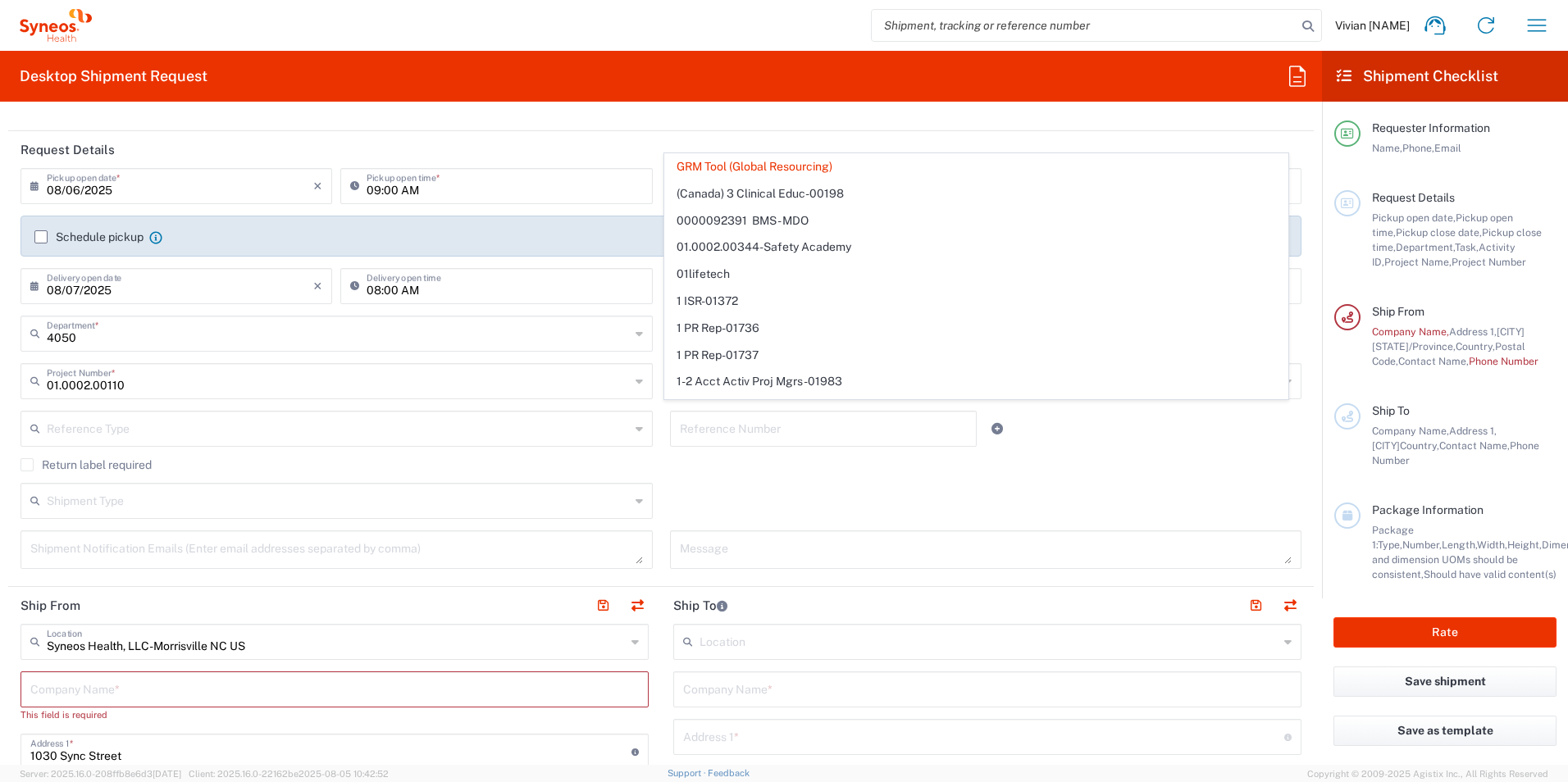 scroll, scrollTop: 164, scrollLeft: 0, axis: vertical 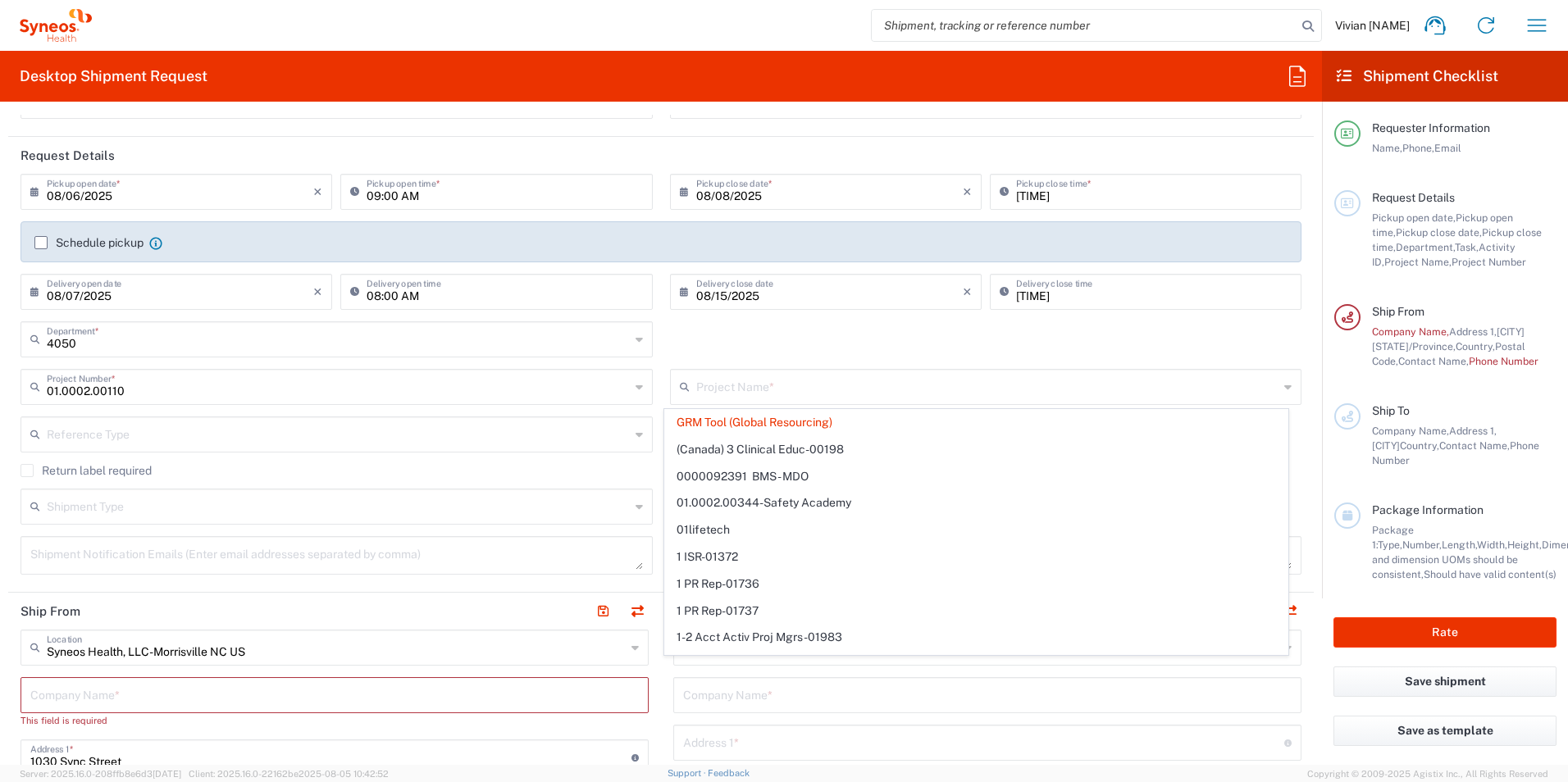 click on "01.0002.00110" at bounding box center (338, 385) 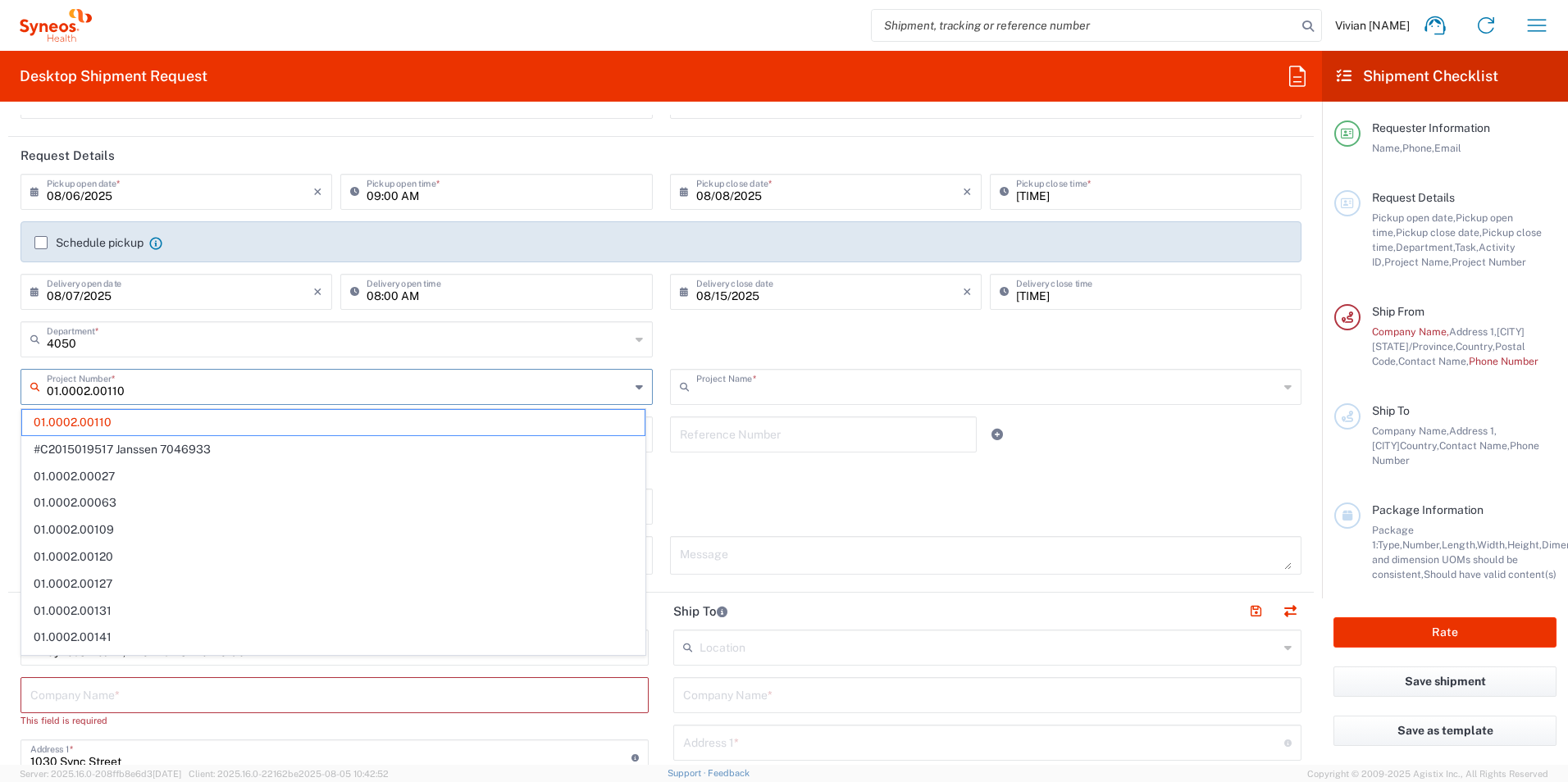 click at bounding box center (987, 385) 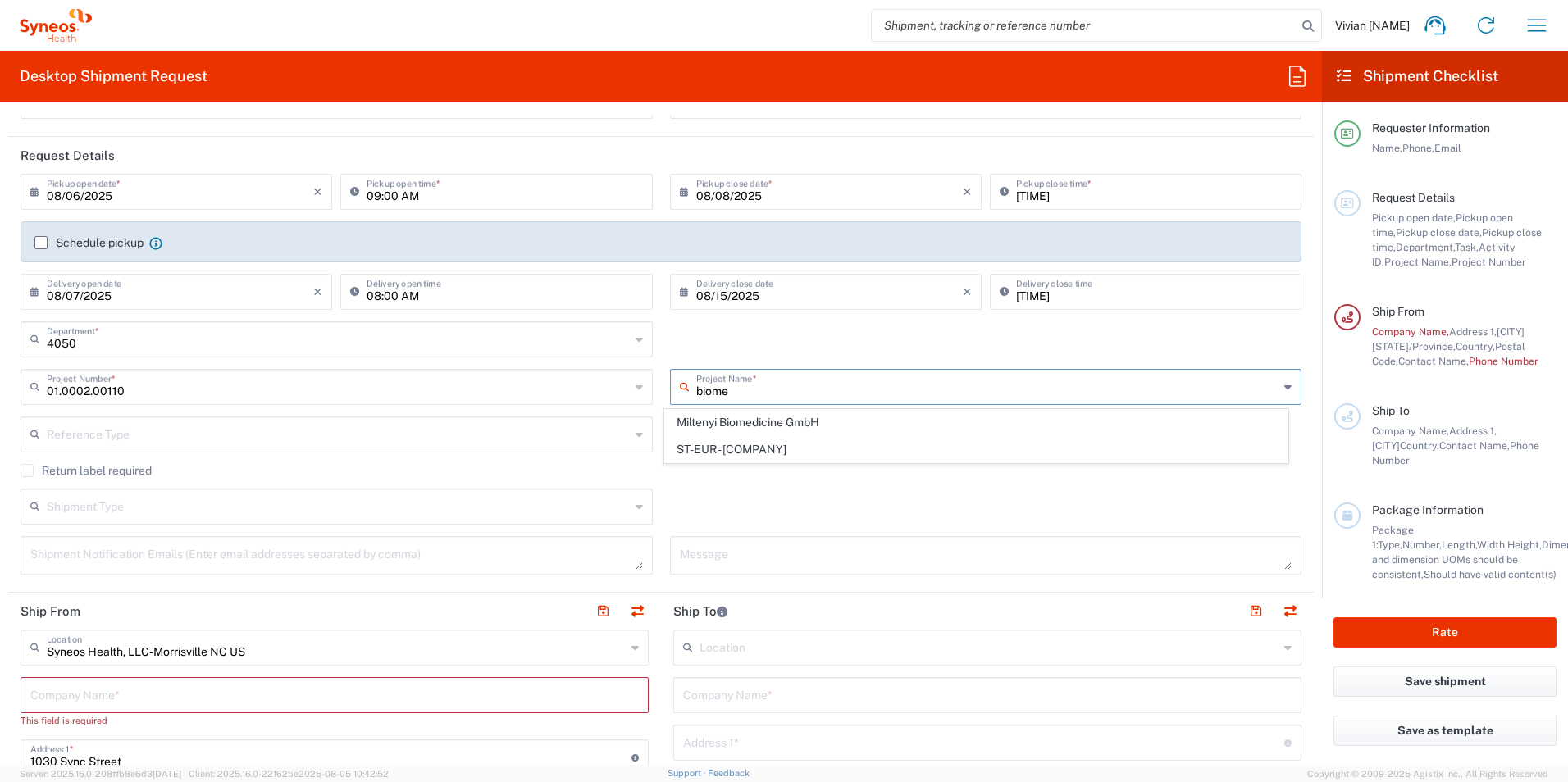 type on "biome" 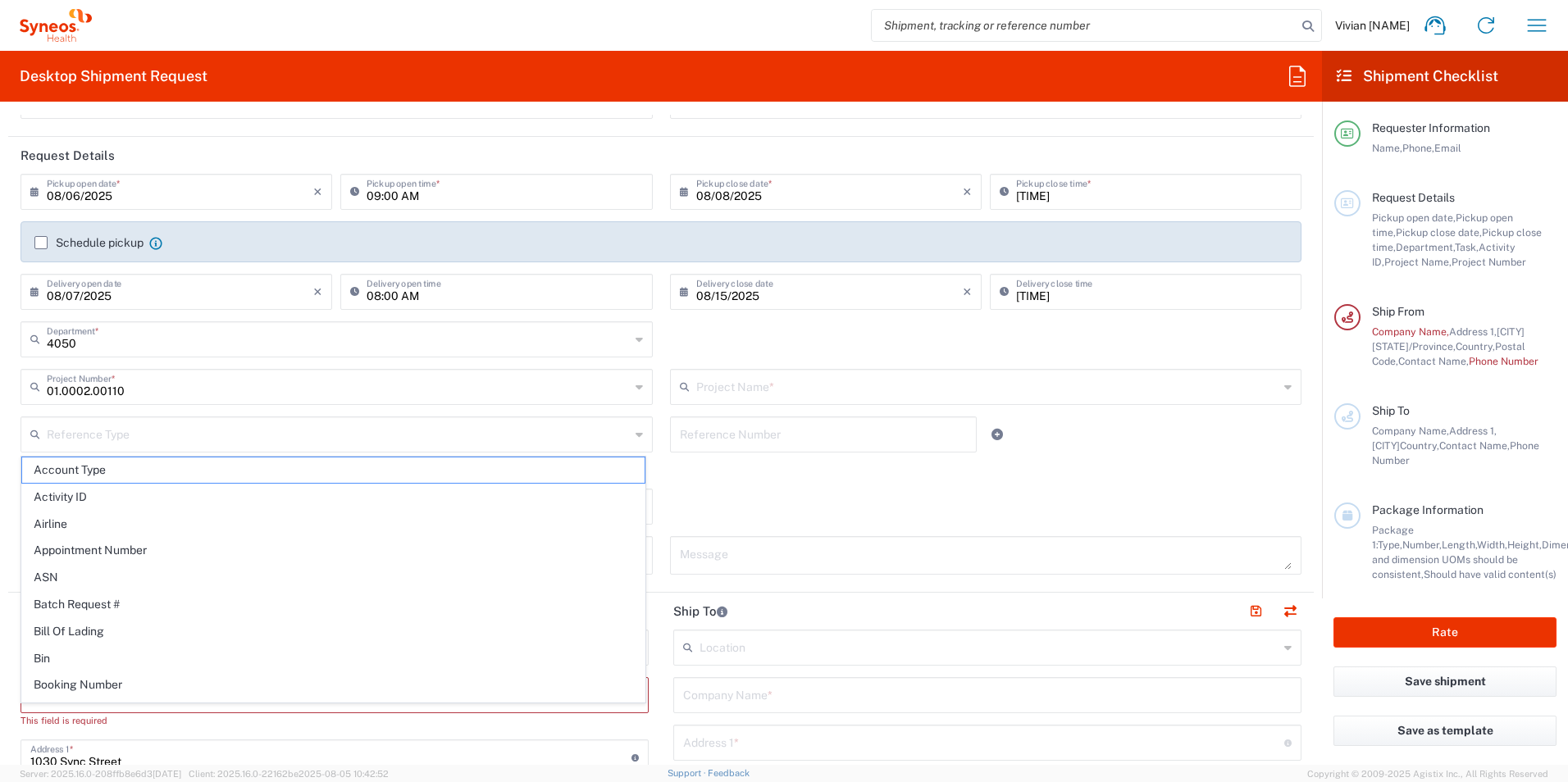 click on "Shipment Type  Batch Regular" 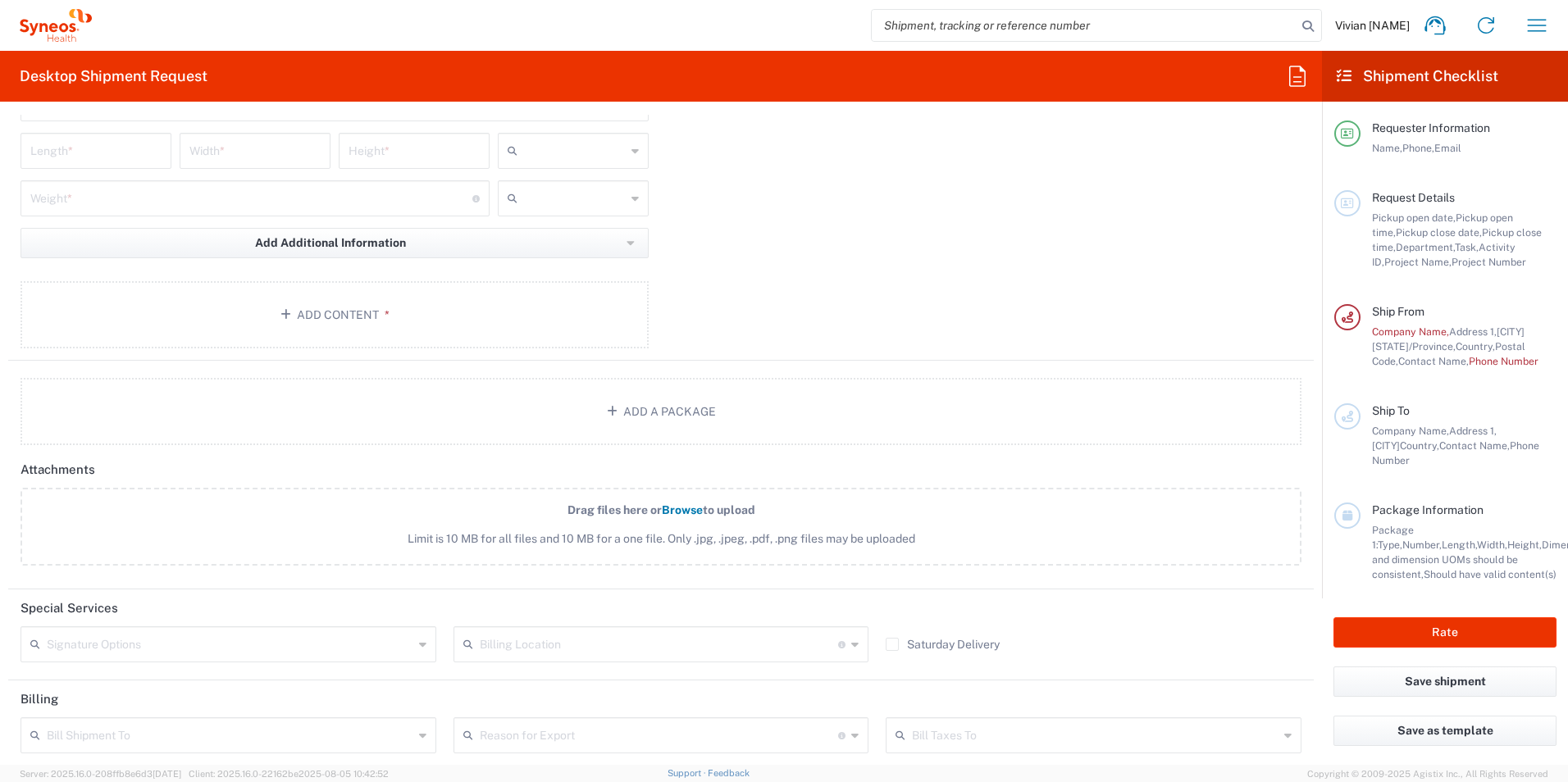 scroll, scrollTop: 1765, scrollLeft: 0, axis: vertical 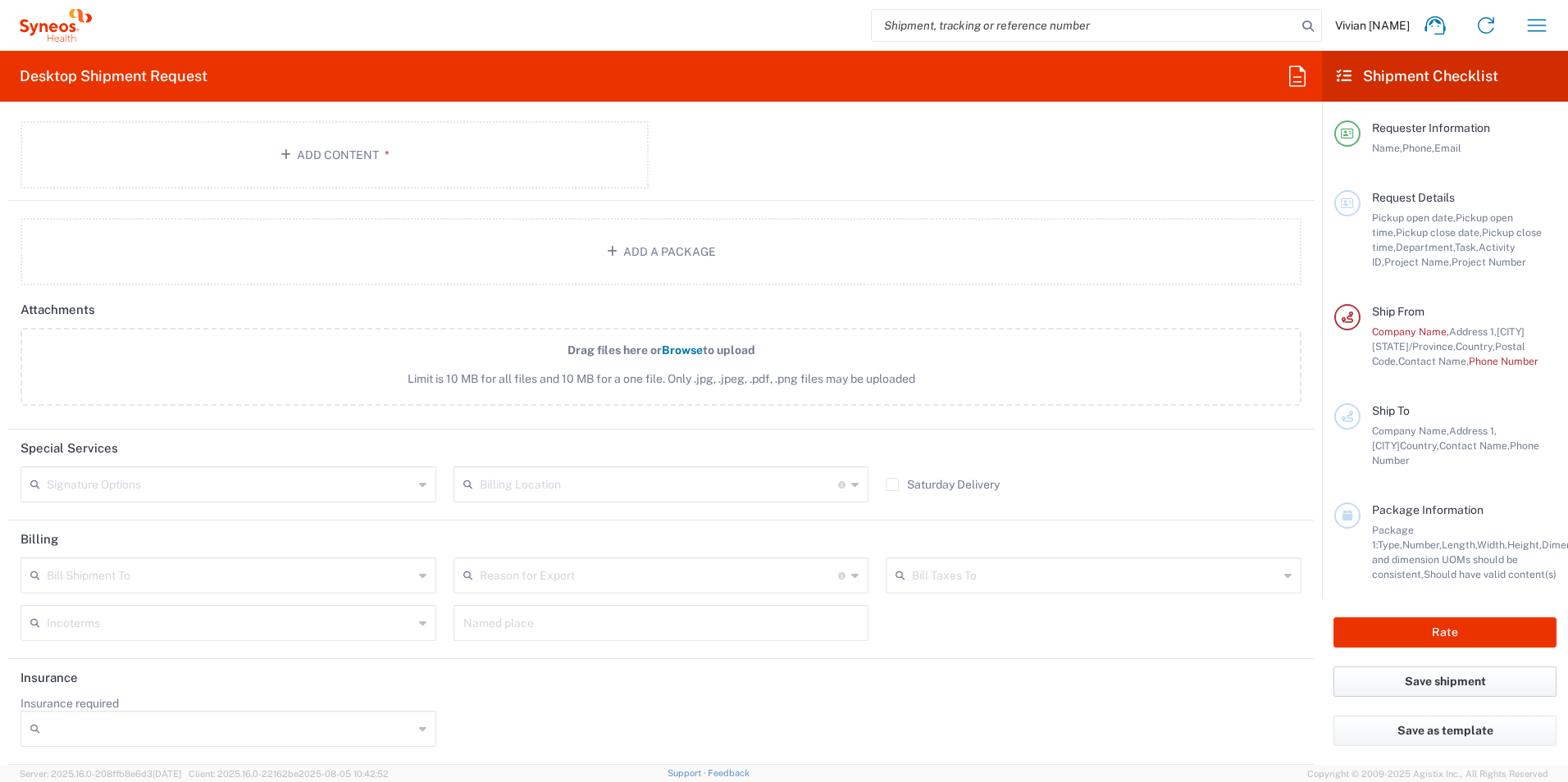 click on "Save shipment" 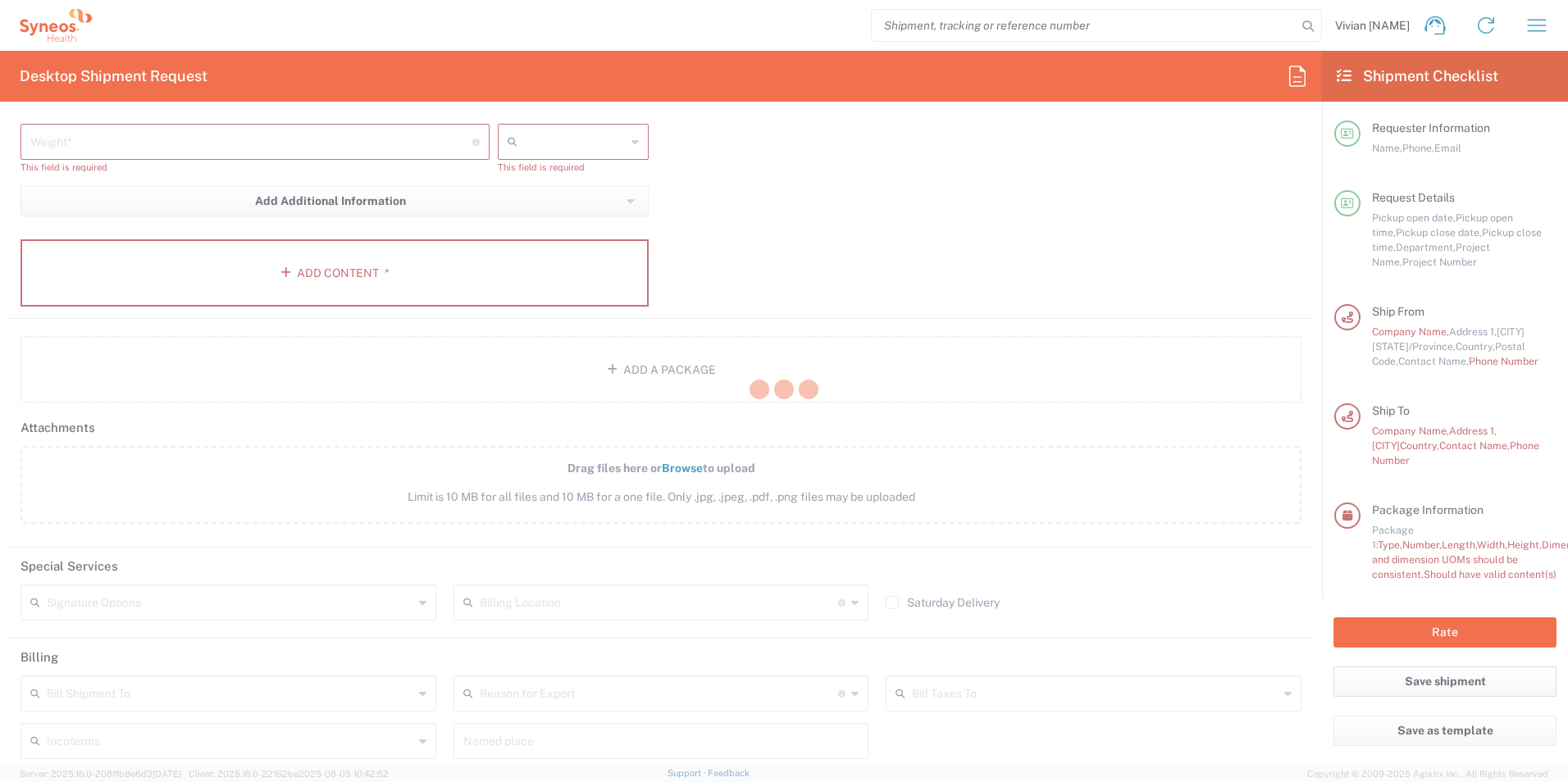 scroll, scrollTop: 1883, scrollLeft: 0, axis: vertical 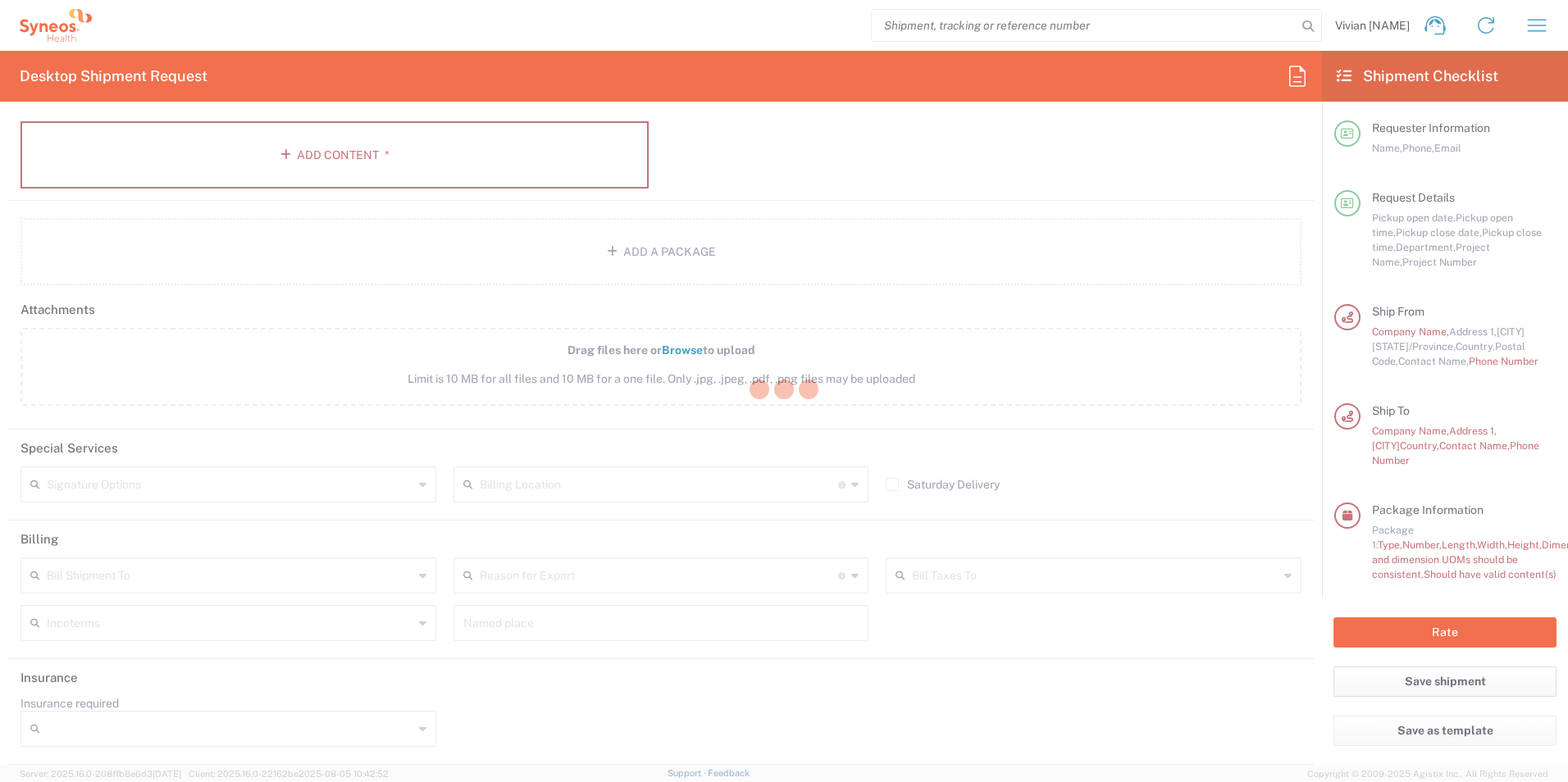 type on "GRM Tool (Global Resourcing)" 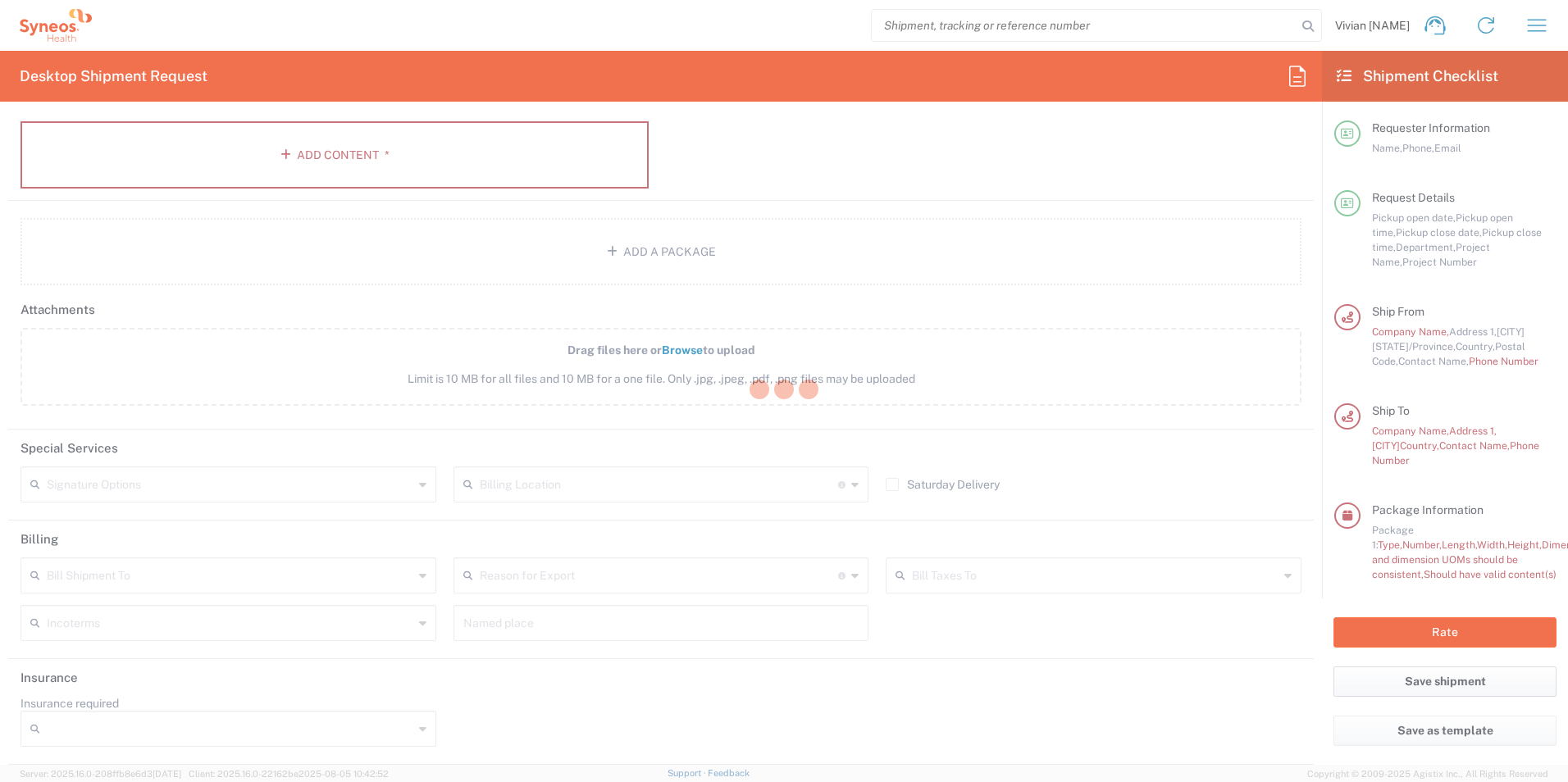 scroll, scrollTop: 1823, scrollLeft: 0, axis: vertical 